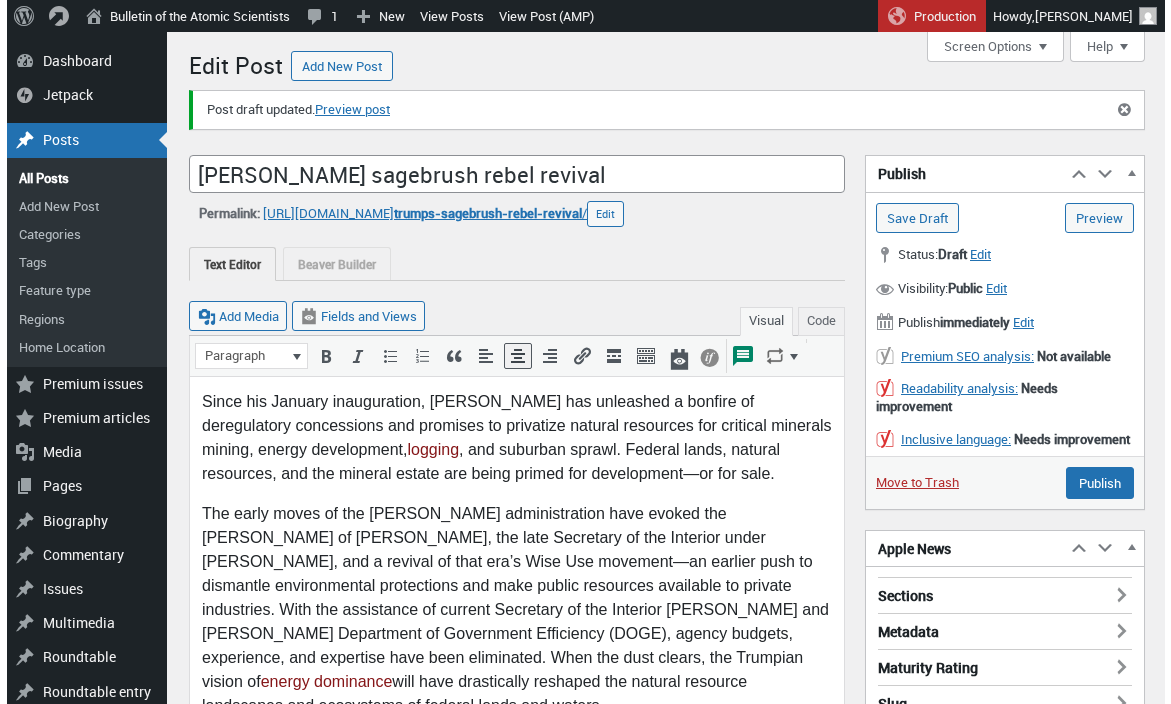 scroll, scrollTop: 0, scrollLeft: 0, axis: both 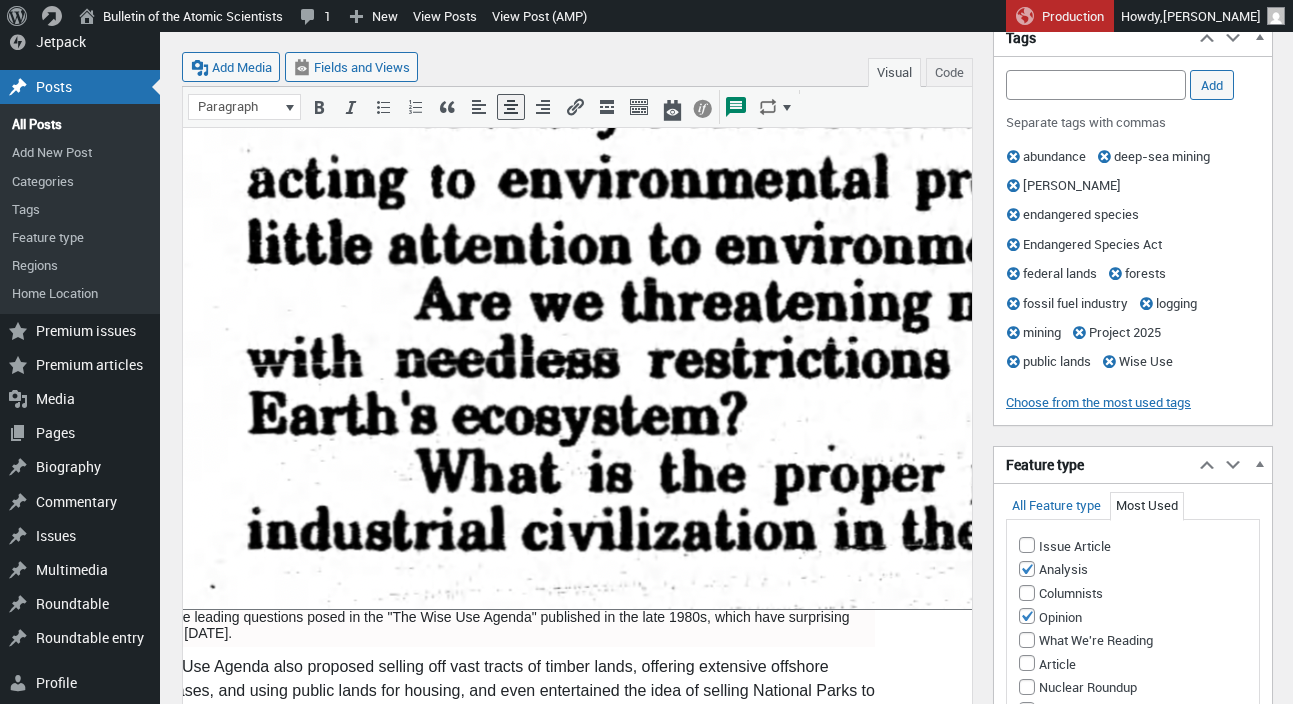 click at bounding box center (882, 336) 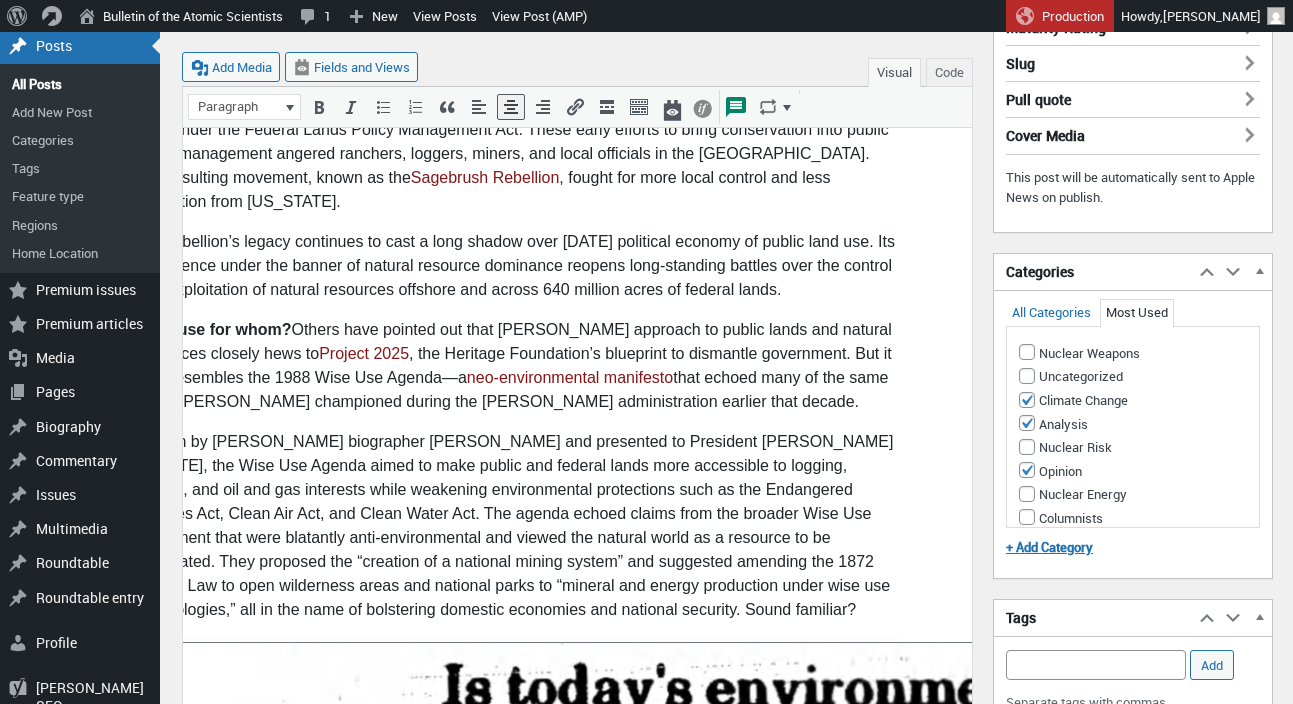 scroll, scrollTop: 0, scrollLeft: 57, axis: horizontal 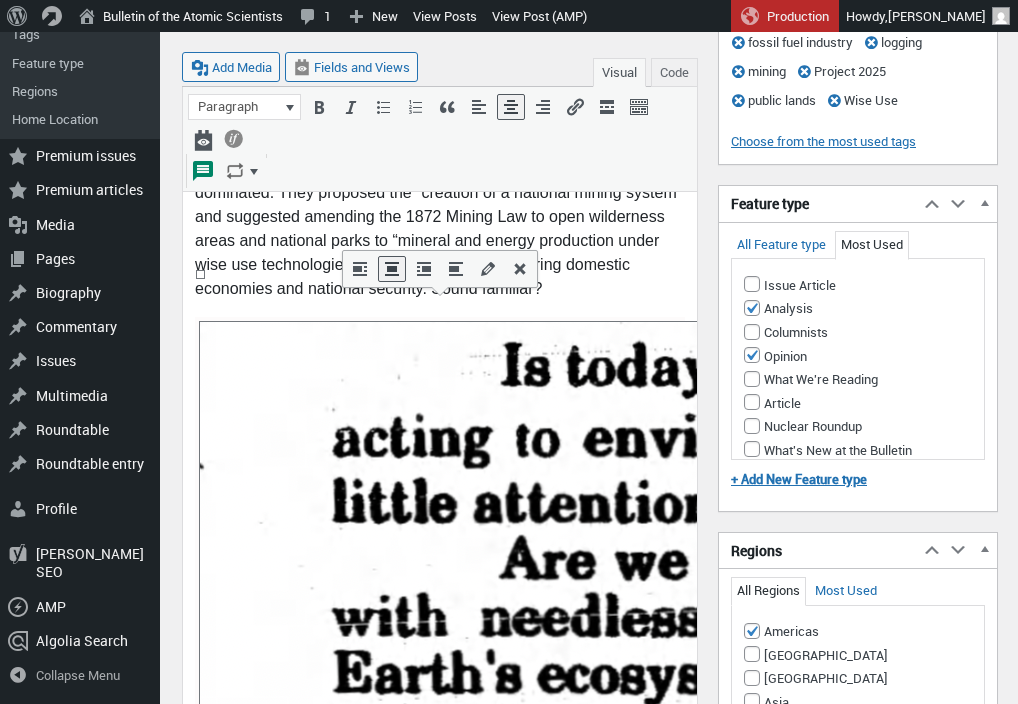 click at bounding box center [967, 595] 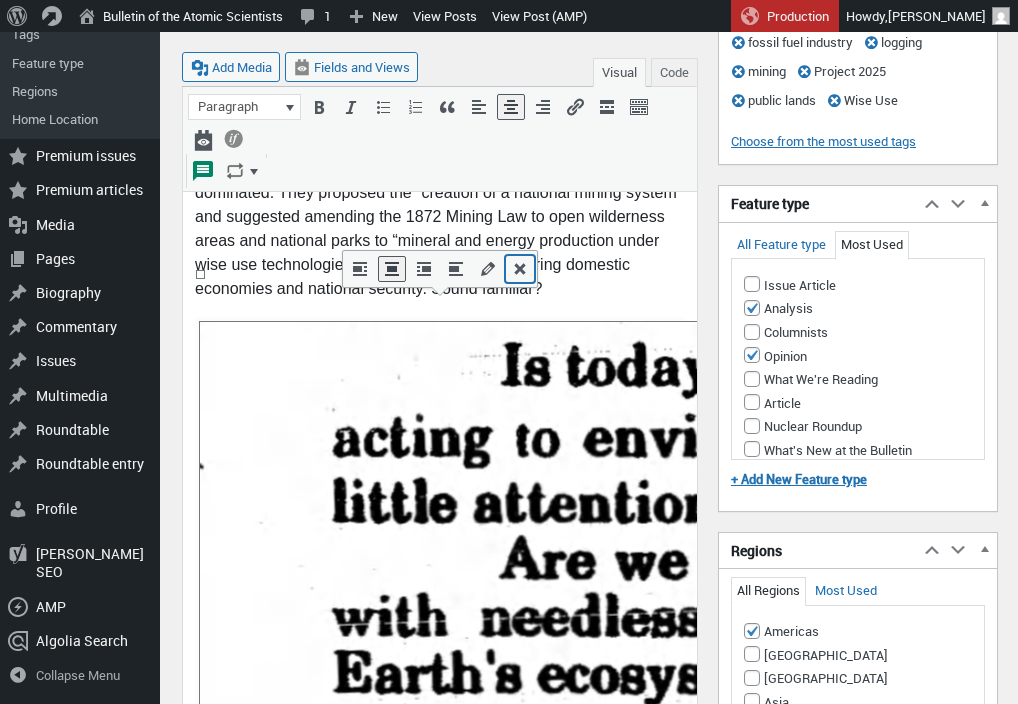 click at bounding box center [520, 269] 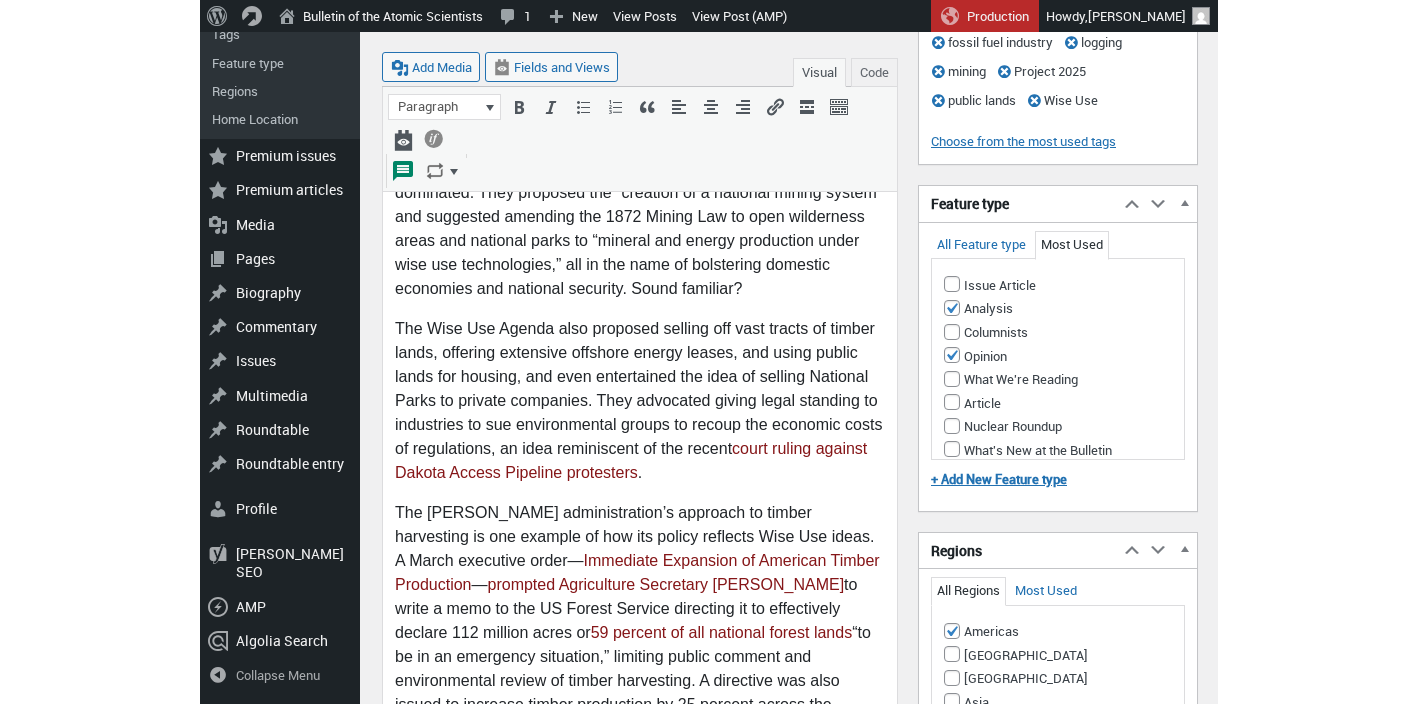 scroll, scrollTop: 1457, scrollLeft: 0, axis: vertical 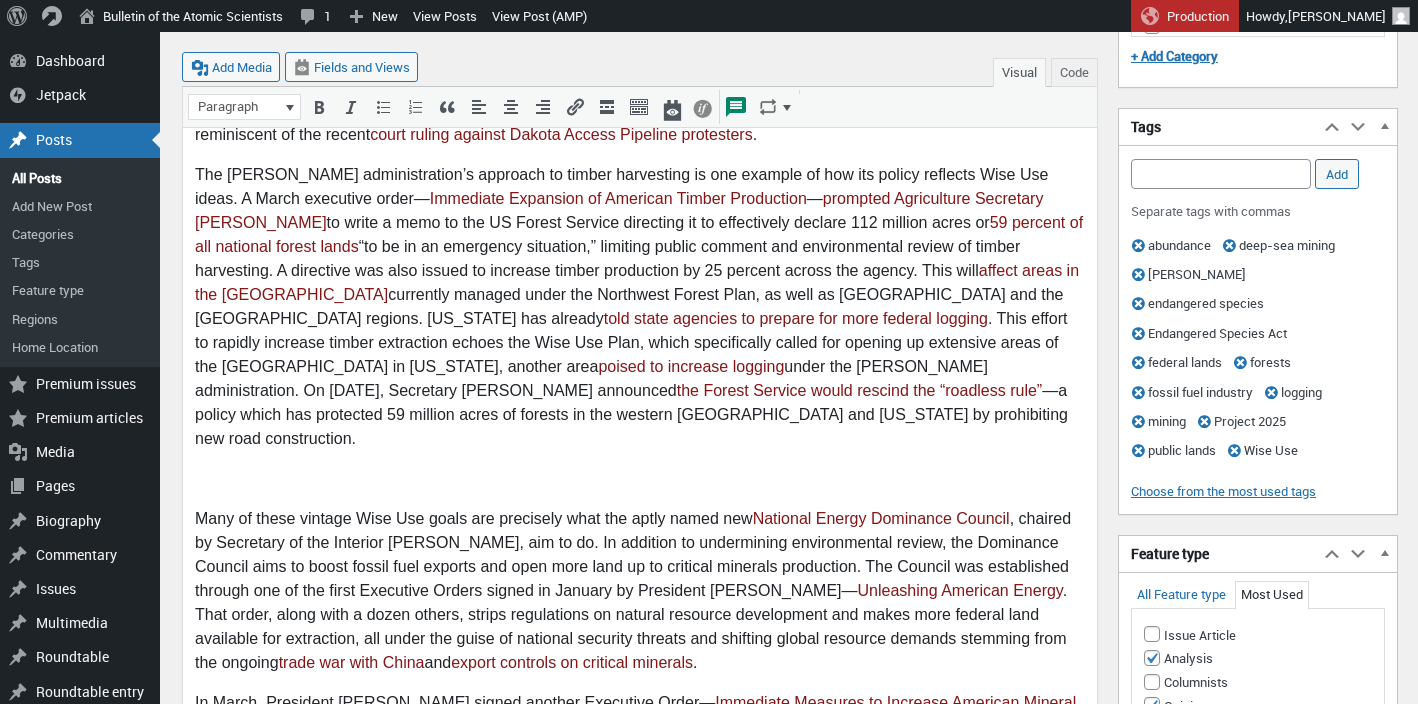 click on "Since his January inauguration, Donald Trump has unleashed a bonfire of deregulatory concessions and promises to privatize natural resources for critical minerals mining, energy development,  logging , and suburban sprawl. Federal lands, natural resources, and the mineral estate are being primed for development—or for sale. The early moves of the Trump administration have evoked the specter of James G. Watt, the late Secretary of the Interior under Ronald Reagan, and a revival of that era’s Wise Use movement—an earlier push to dismantle environmental protections and make public resources available to private industries. With the assistance of current Secretary of the Interior Doug Burgum and Elon Musk’s Department of Government Efficiency (DOGE), agency budgets, experience, and expertise have been eliminated. When the dust clears, the Trumpian vision of  energy dominance  will have drastically reshaped the natural resource landscapes and ecosystems of federal lands and waters. Sagebrush Rebellion . ." at bounding box center (640, 2435) 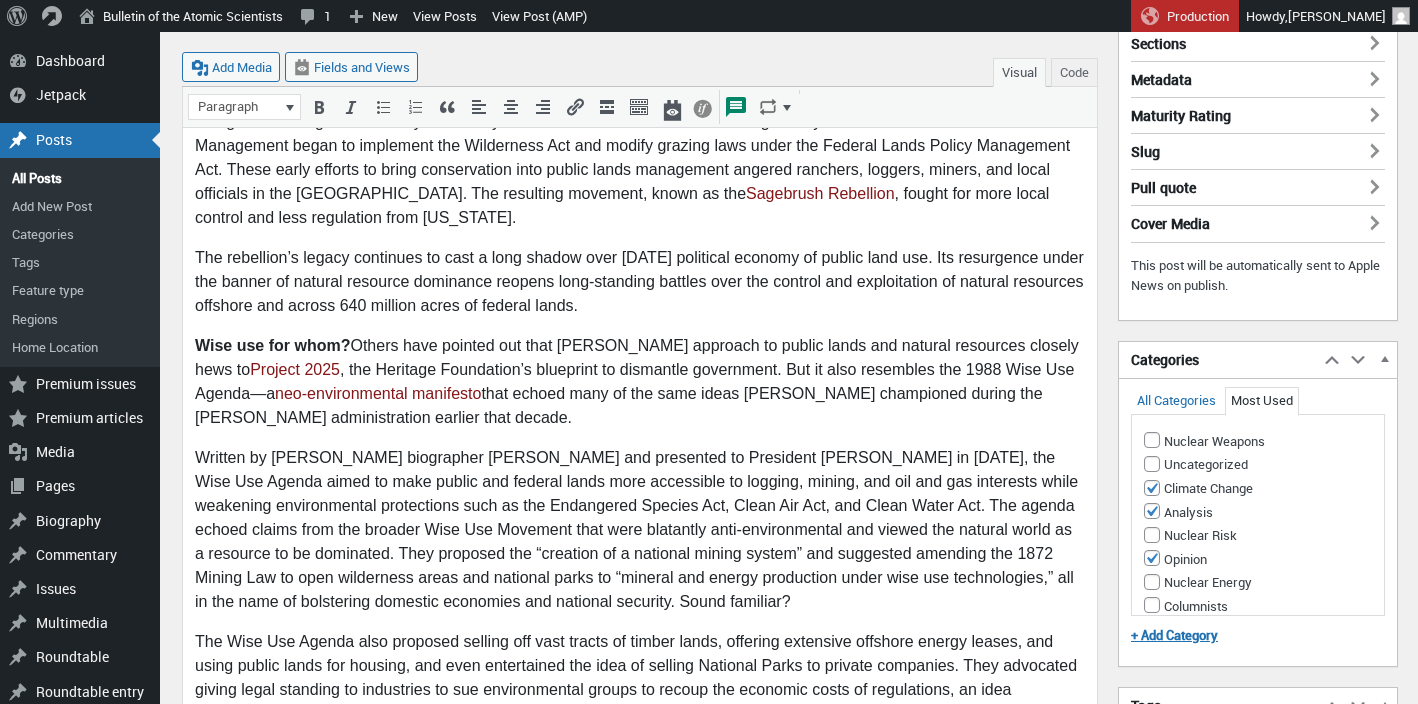 scroll, scrollTop: 547, scrollLeft: 0, axis: vertical 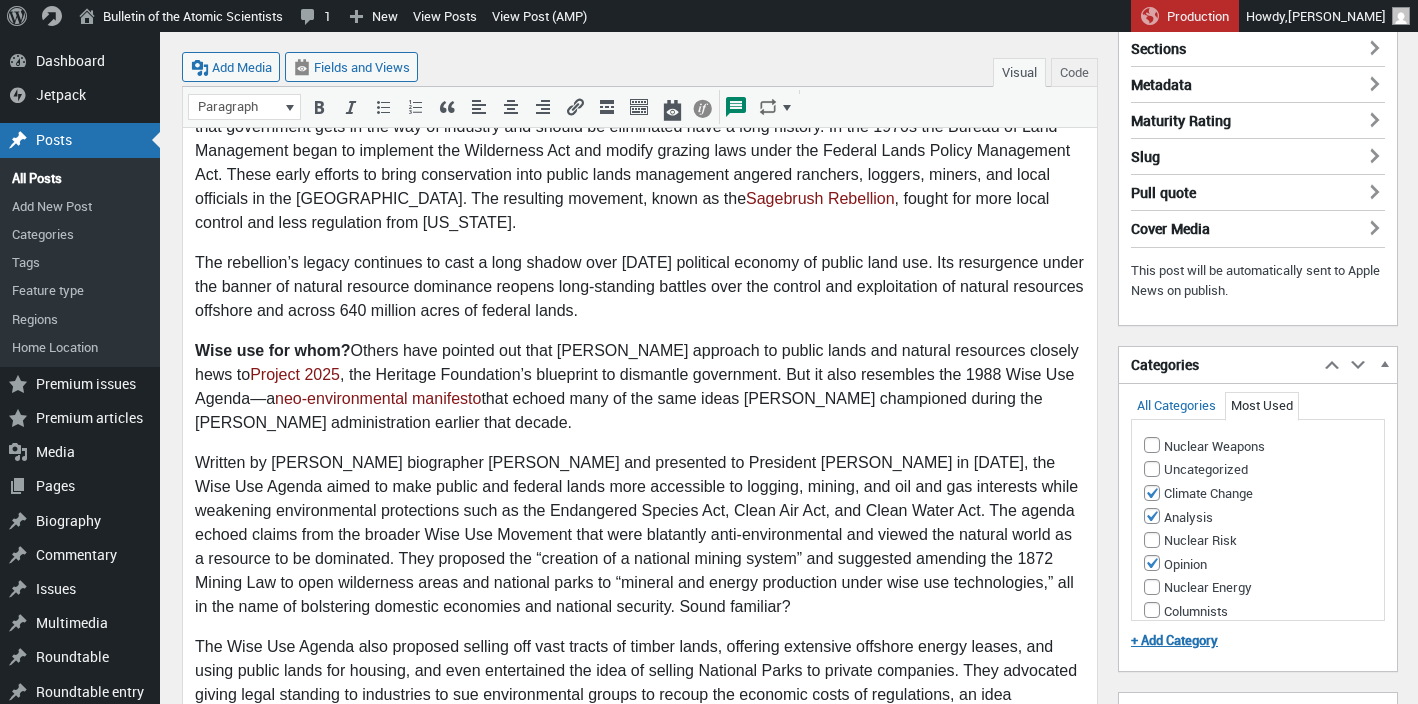 click on "Wise use for whom?  Others have pointed out that Trump’s approach to public lands and natural resources closely hews to  Project 2025 , the Heritage Foundation’s blueprint to dismantle government. But it also resembles the 1988 Wise Use Agenda—a  neo-environmental manifesto  that echoed many of the same ideas Watt championed during the Reagan administration earlier that decade." at bounding box center [640, 387] 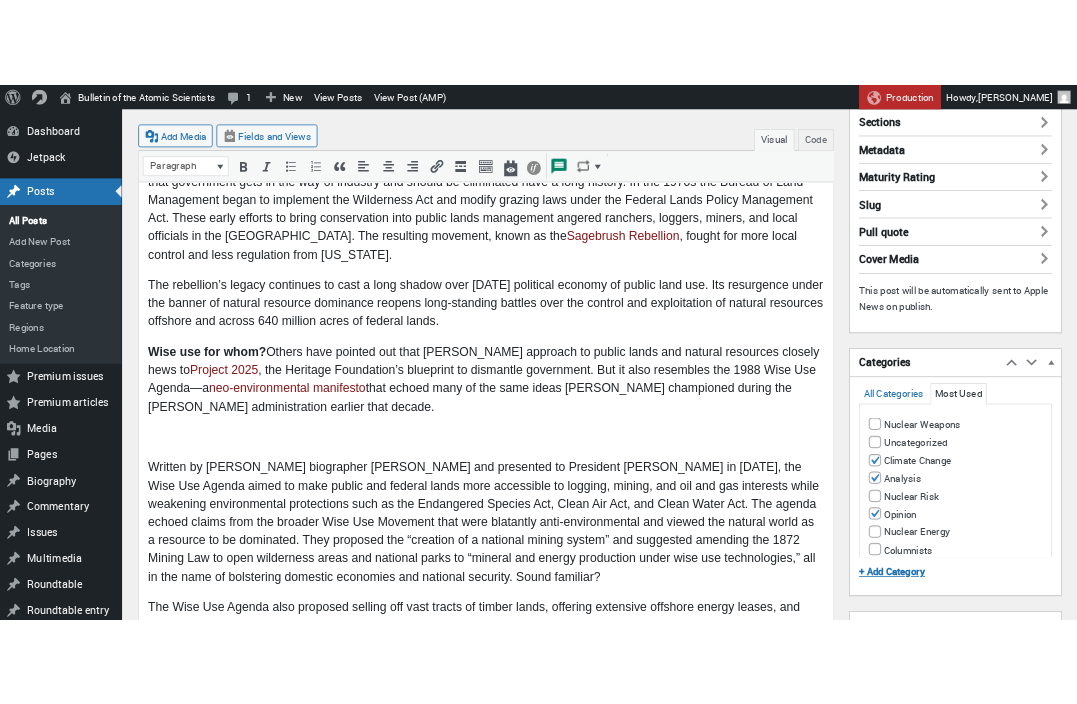 scroll, scrollTop: 587, scrollLeft: 0, axis: vertical 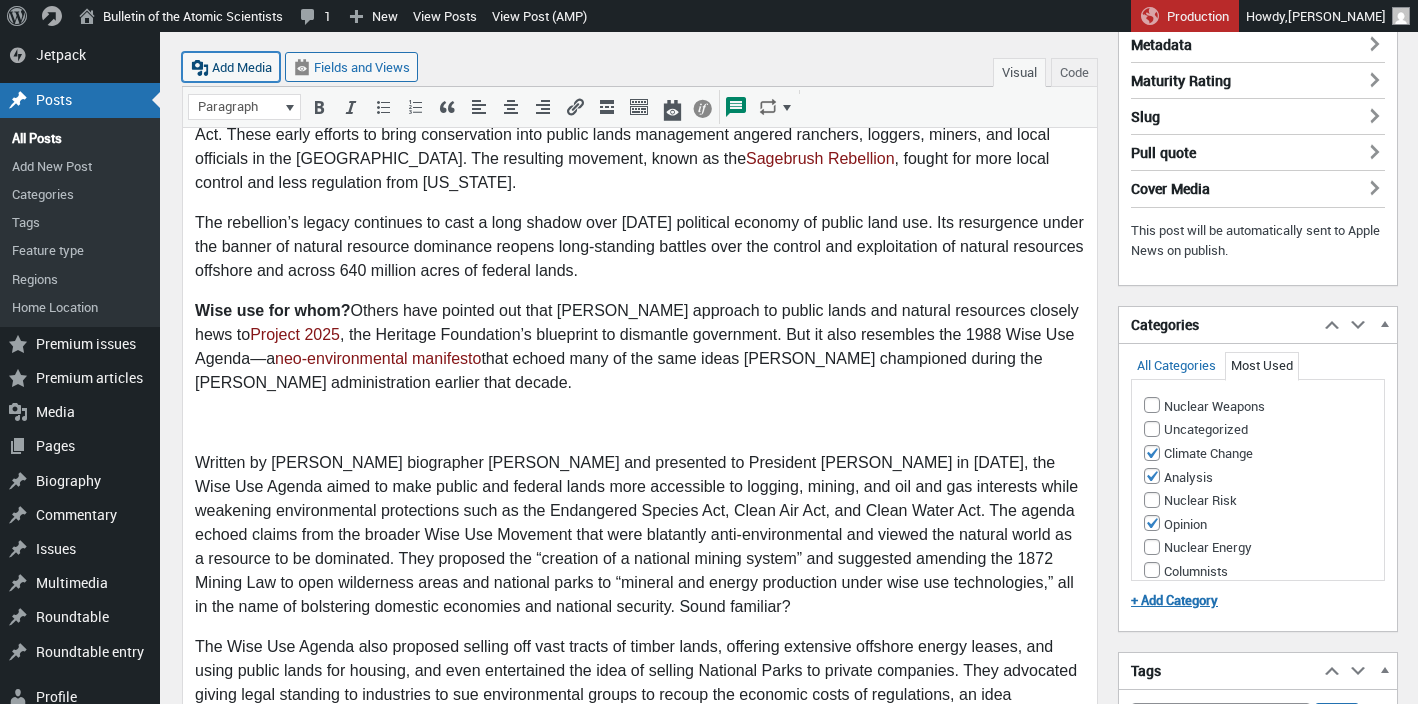 click on "Add Media" at bounding box center (231, 67) 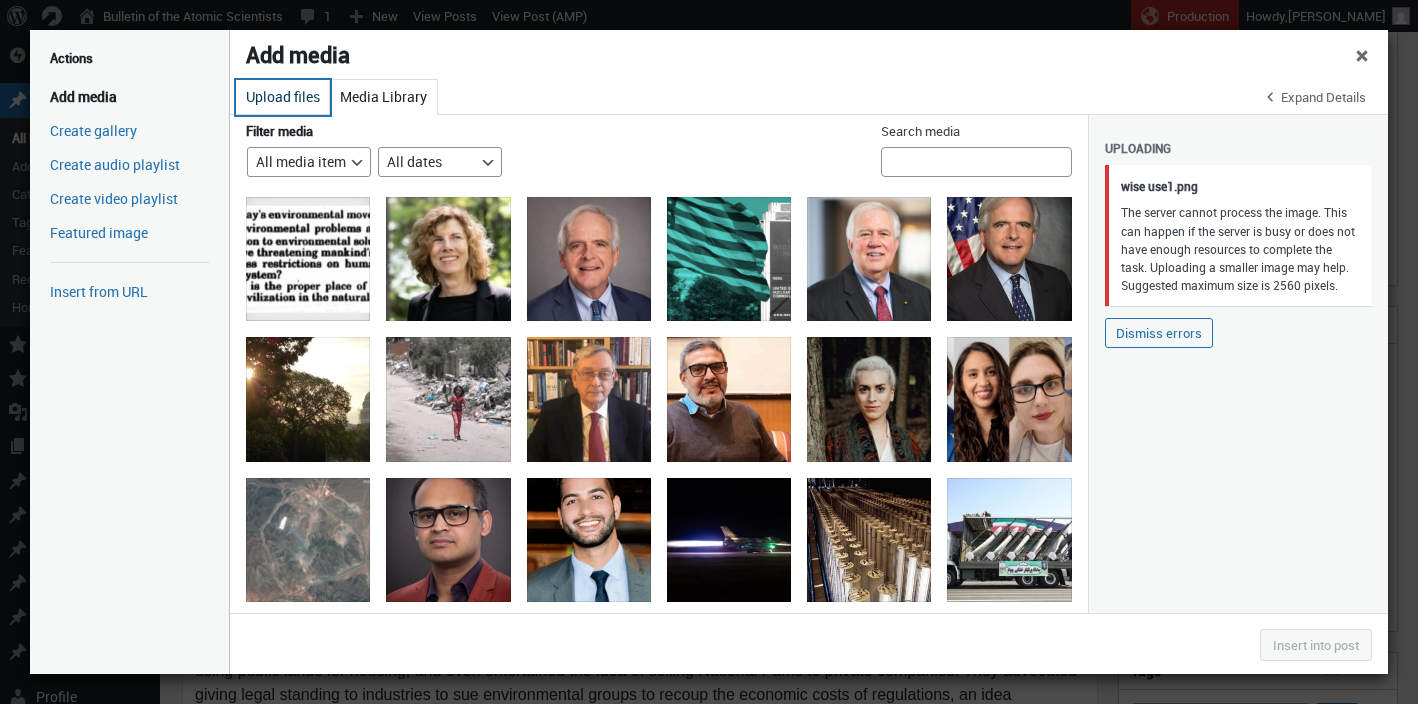 click on "Upload files" at bounding box center [283, 97] 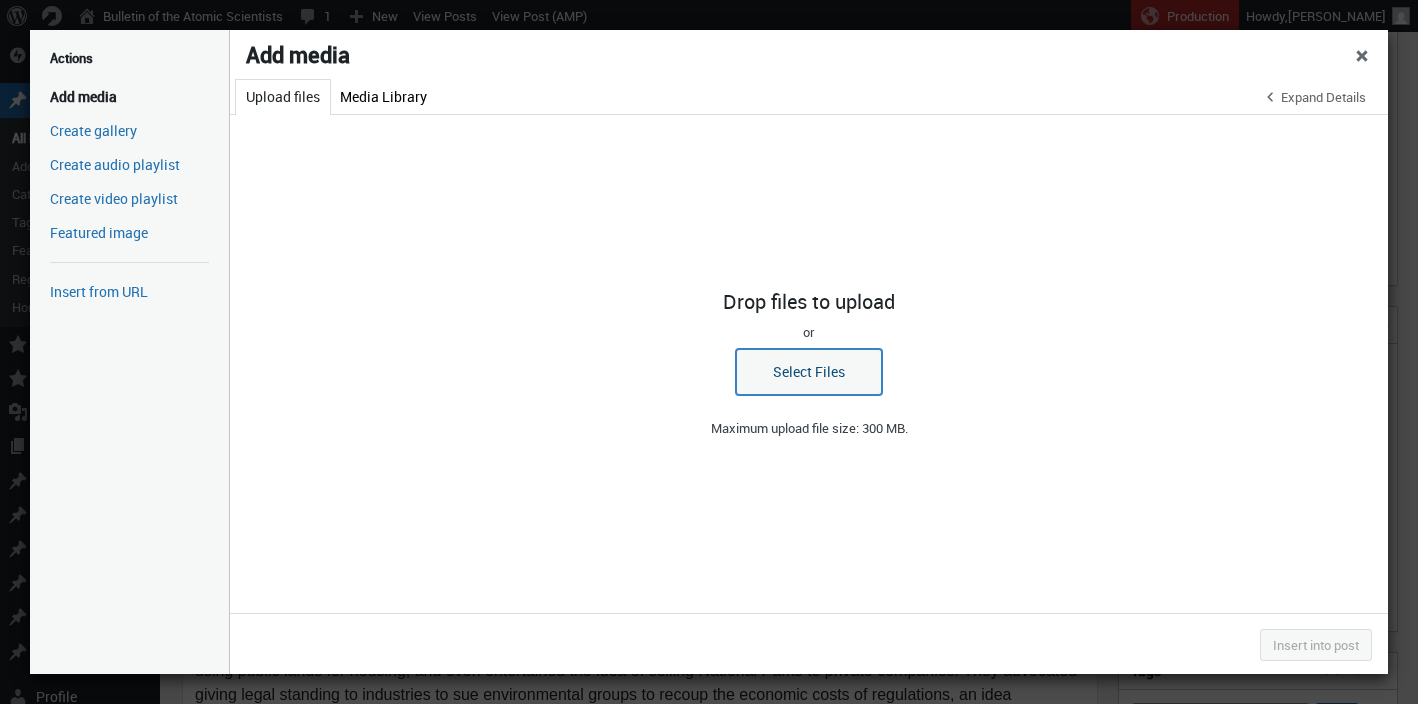 click on "Select Files" at bounding box center [809, 372] 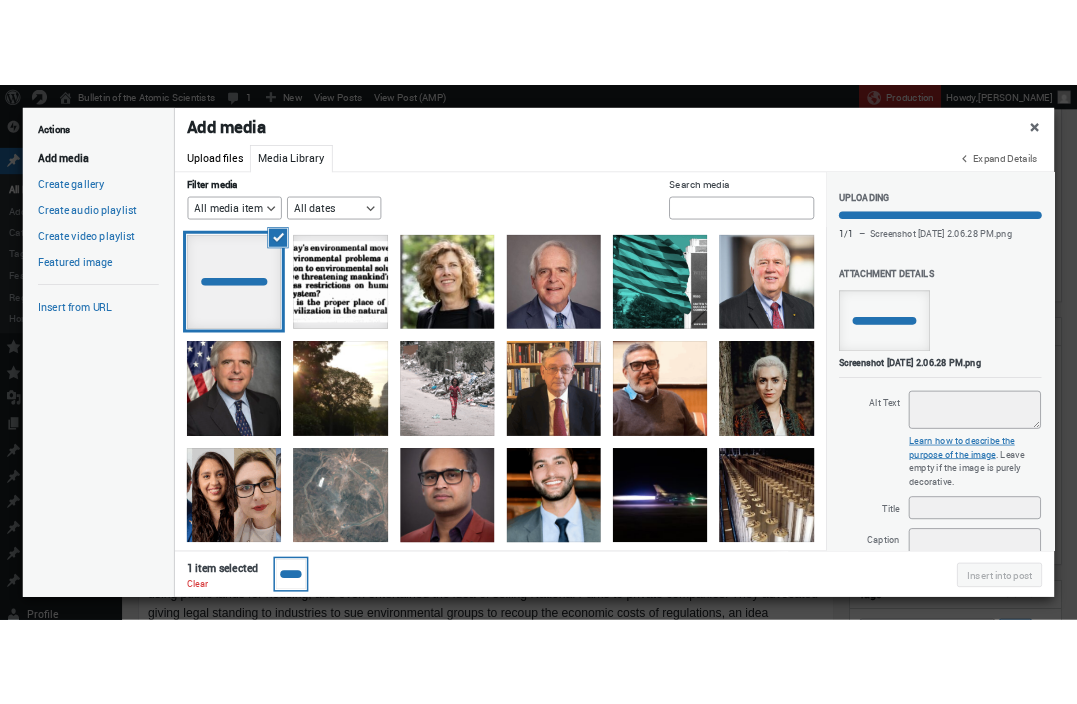scroll, scrollTop: 15, scrollLeft: 0, axis: vertical 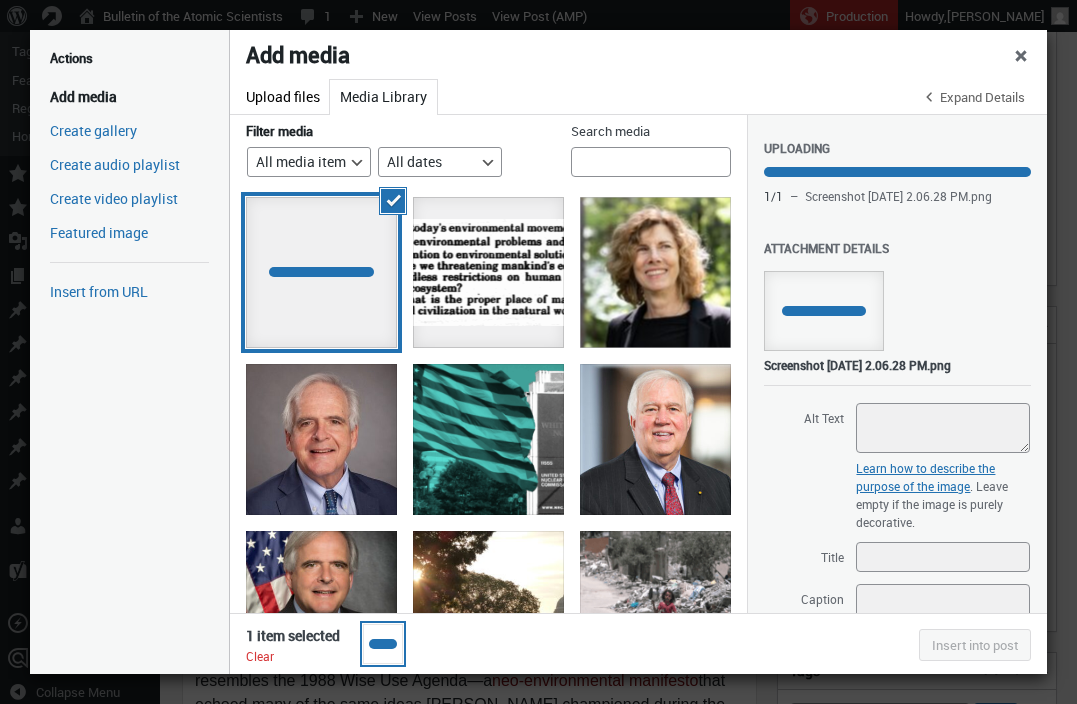 drag, startPoint x: 1412, startPoint y: 233, endPoint x: 1065, endPoint y: 271, distance: 349.0745 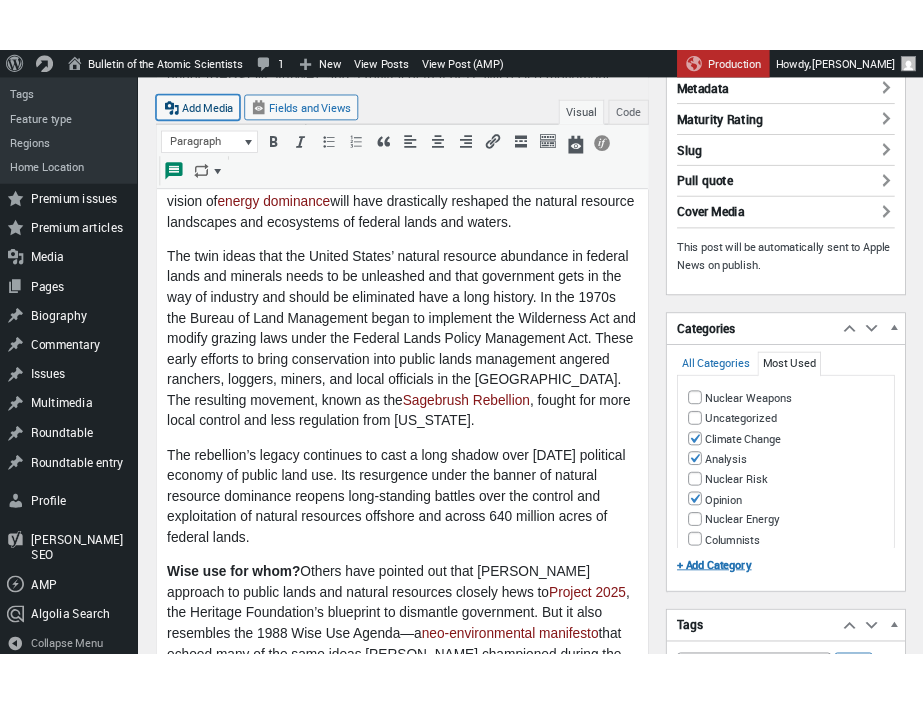 scroll, scrollTop: 0, scrollLeft: 0, axis: both 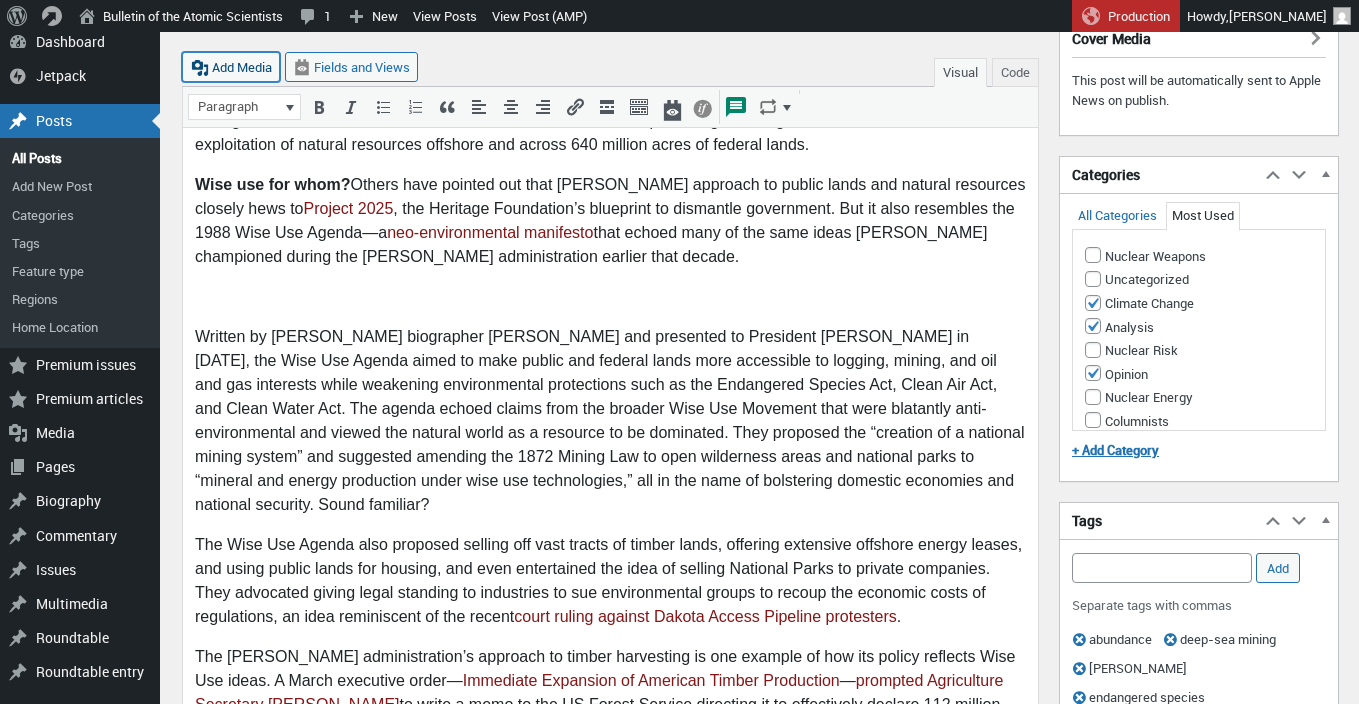 click on "Add Media" at bounding box center [231, 67] 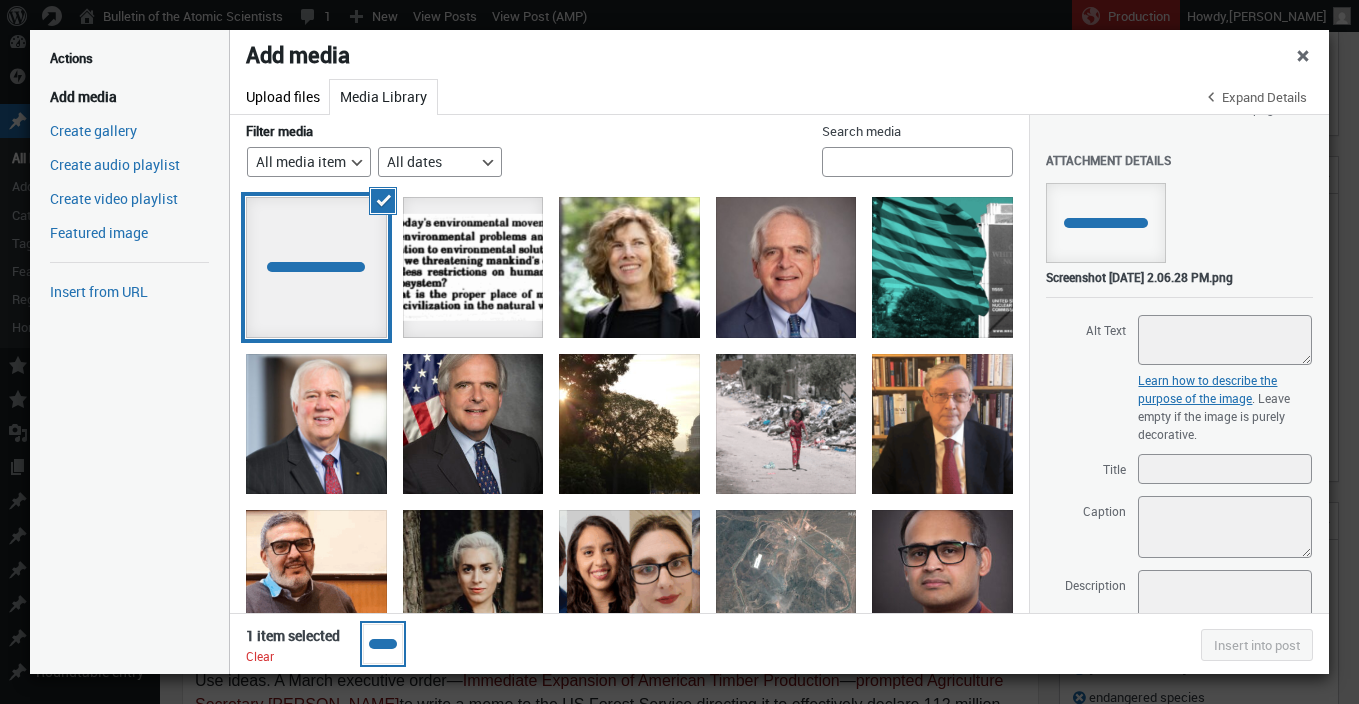 scroll, scrollTop: 99, scrollLeft: 0, axis: vertical 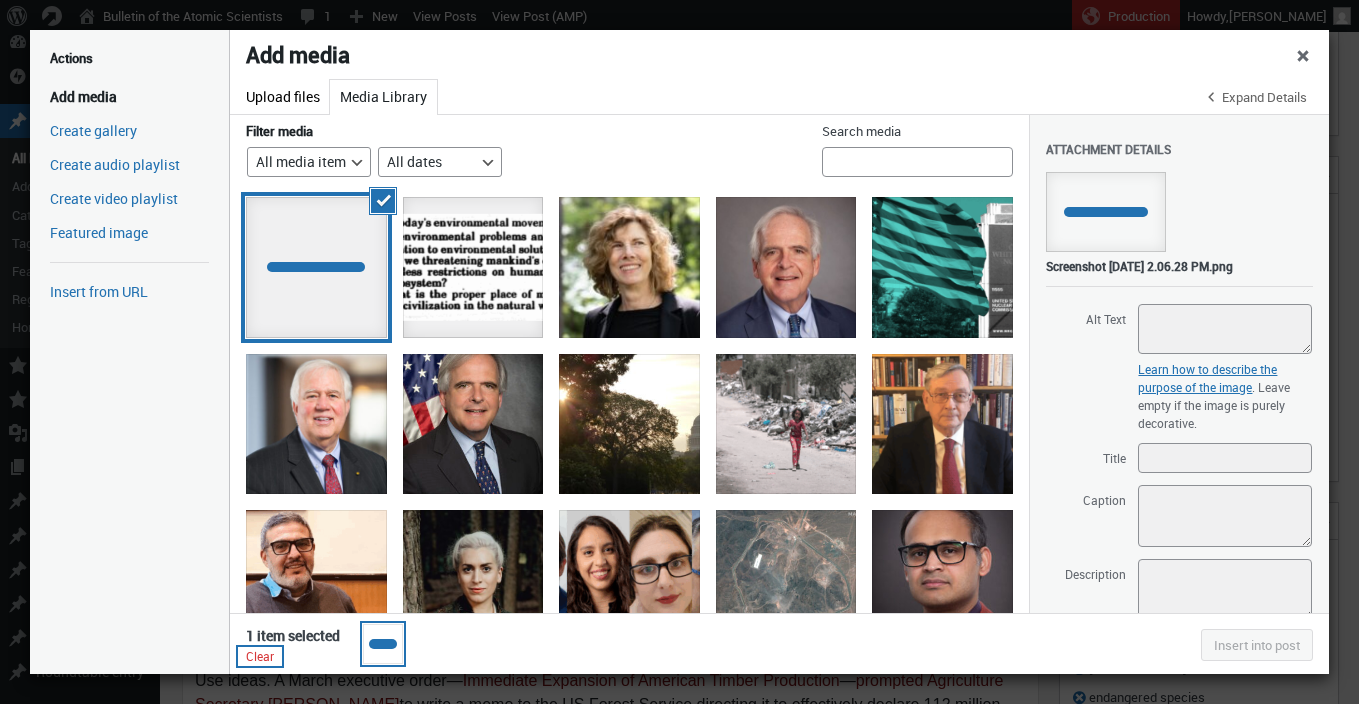 click on "Clear" at bounding box center (260, 656) 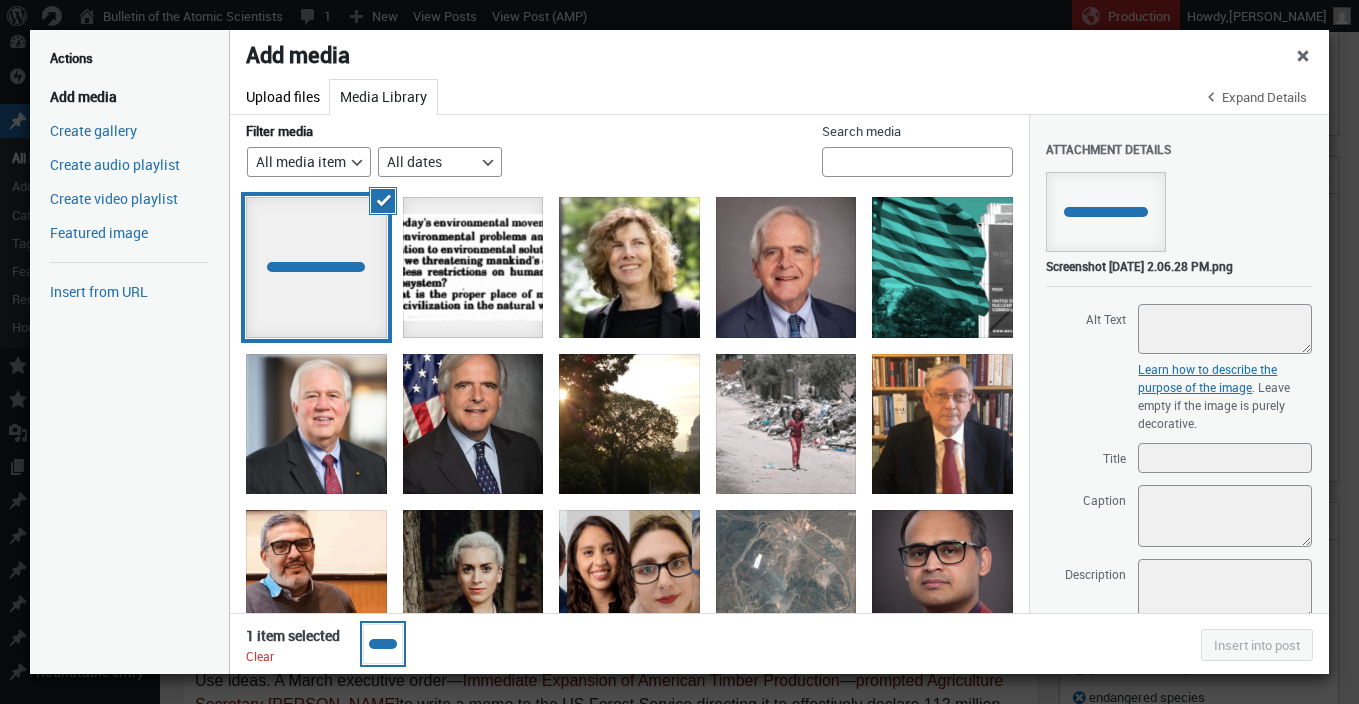 scroll, scrollTop: 0, scrollLeft: 0, axis: both 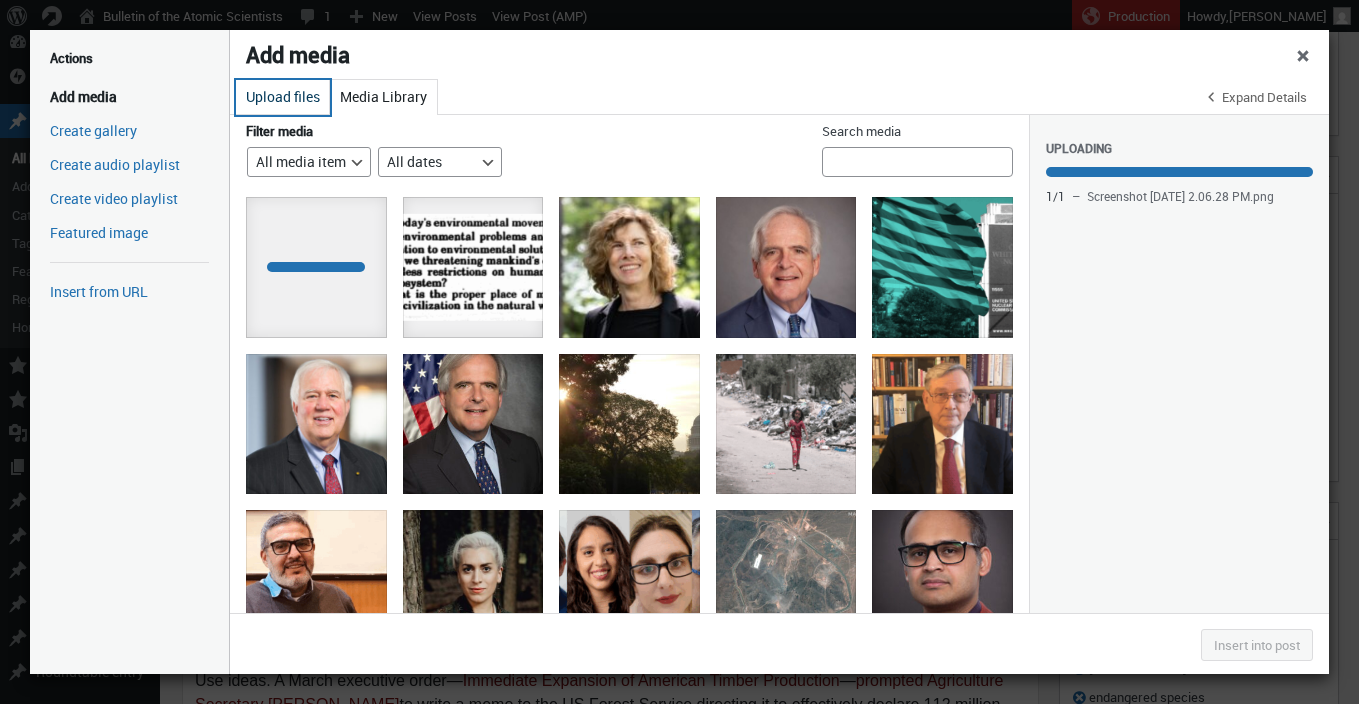 click on "Upload files" at bounding box center [283, 97] 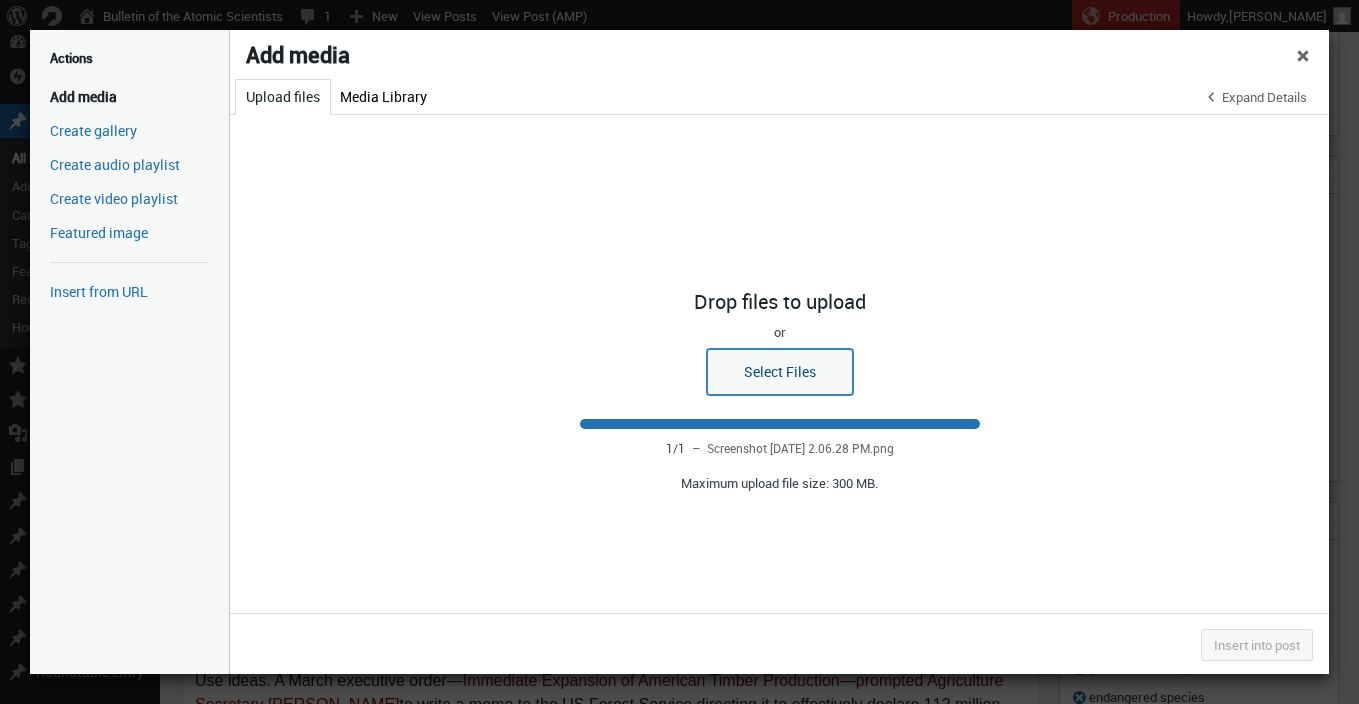 click on "Select Files" at bounding box center (780, 372) 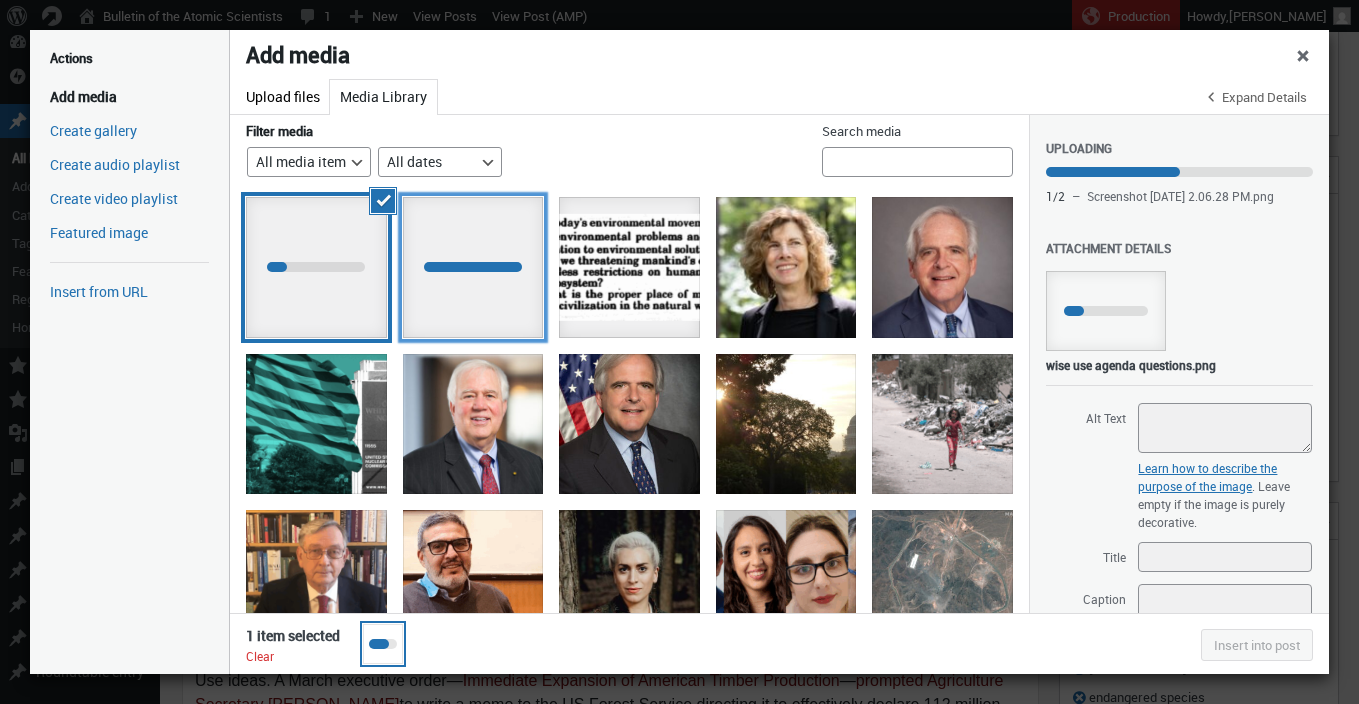 click at bounding box center [473, 267] 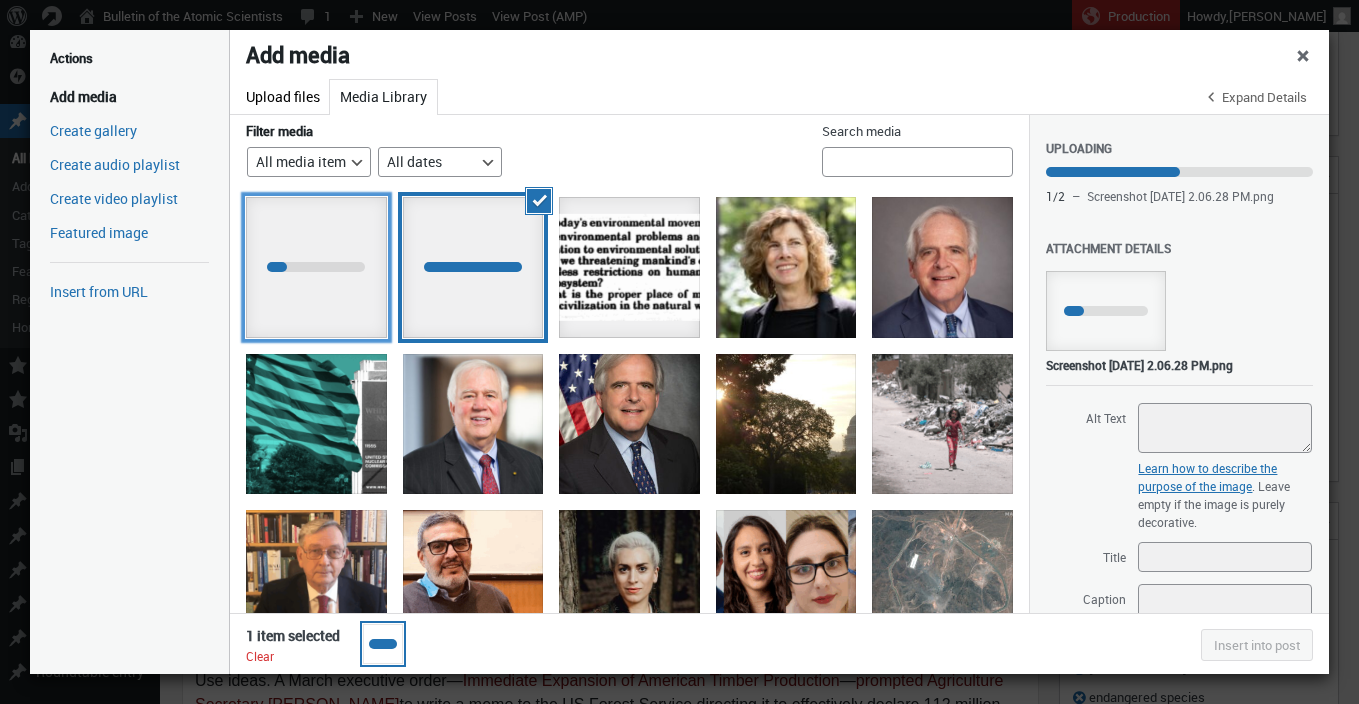 click at bounding box center (316, 267) 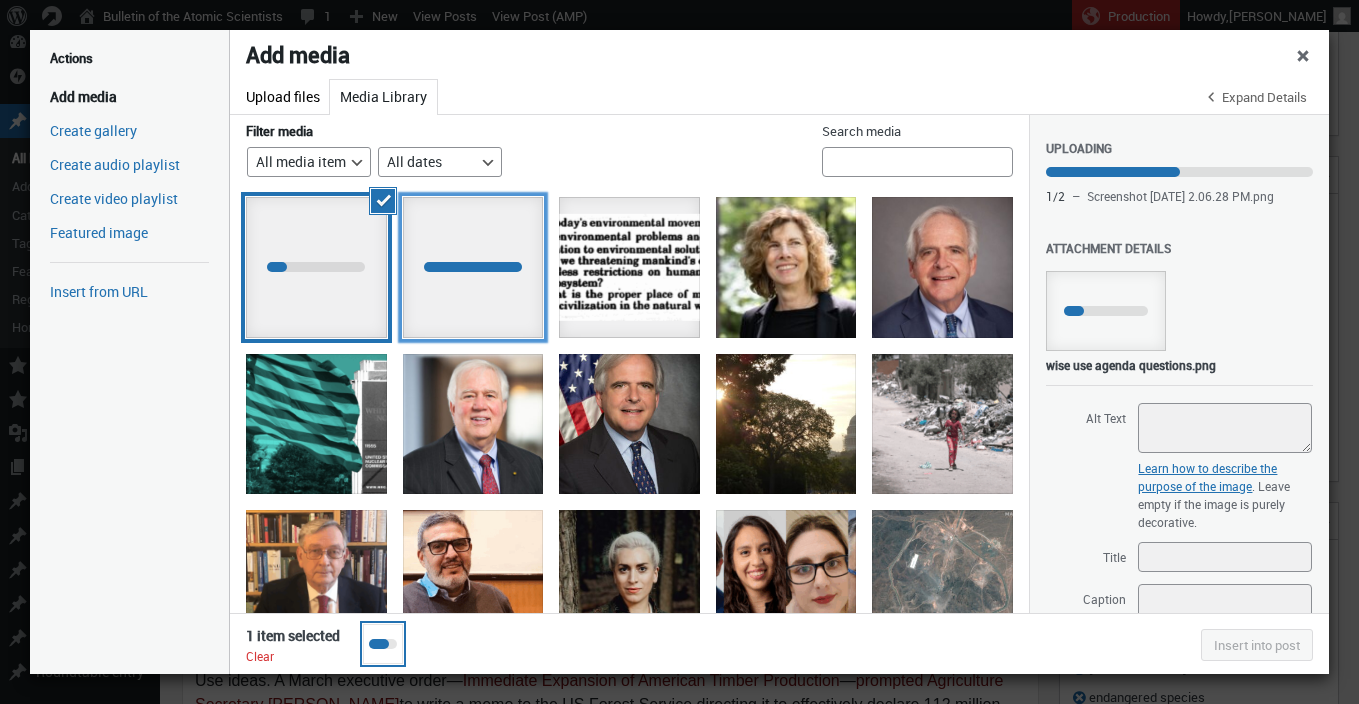 click at bounding box center [473, 267] 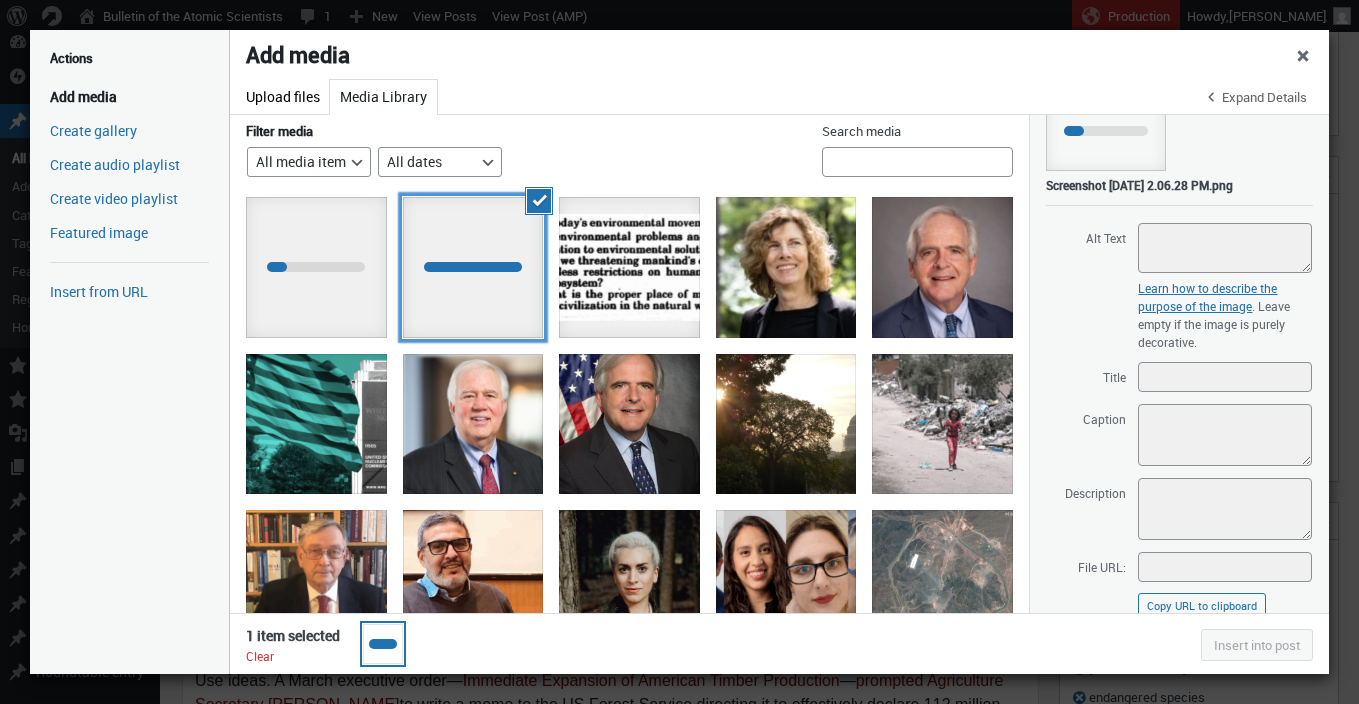 scroll, scrollTop: 389, scrollLeft: 0, axis: vertical 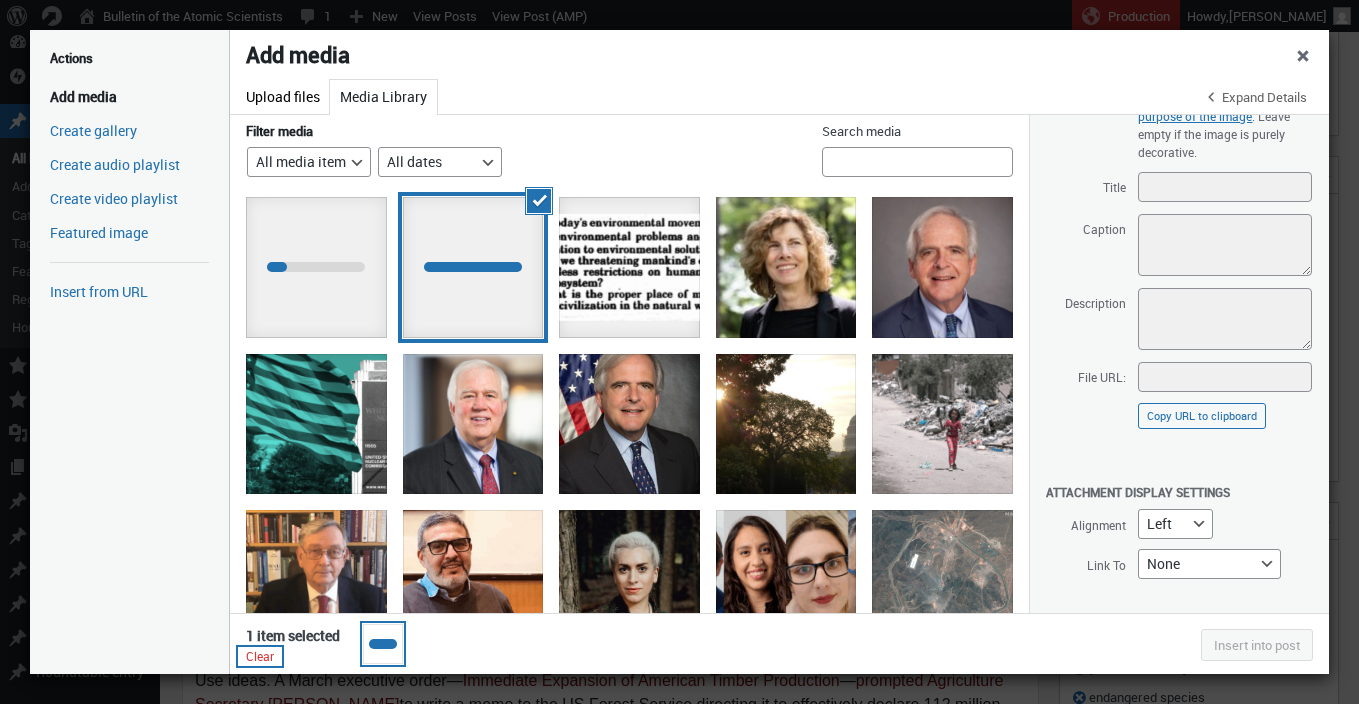 click on "Clear" at bounding box center [260, 656] 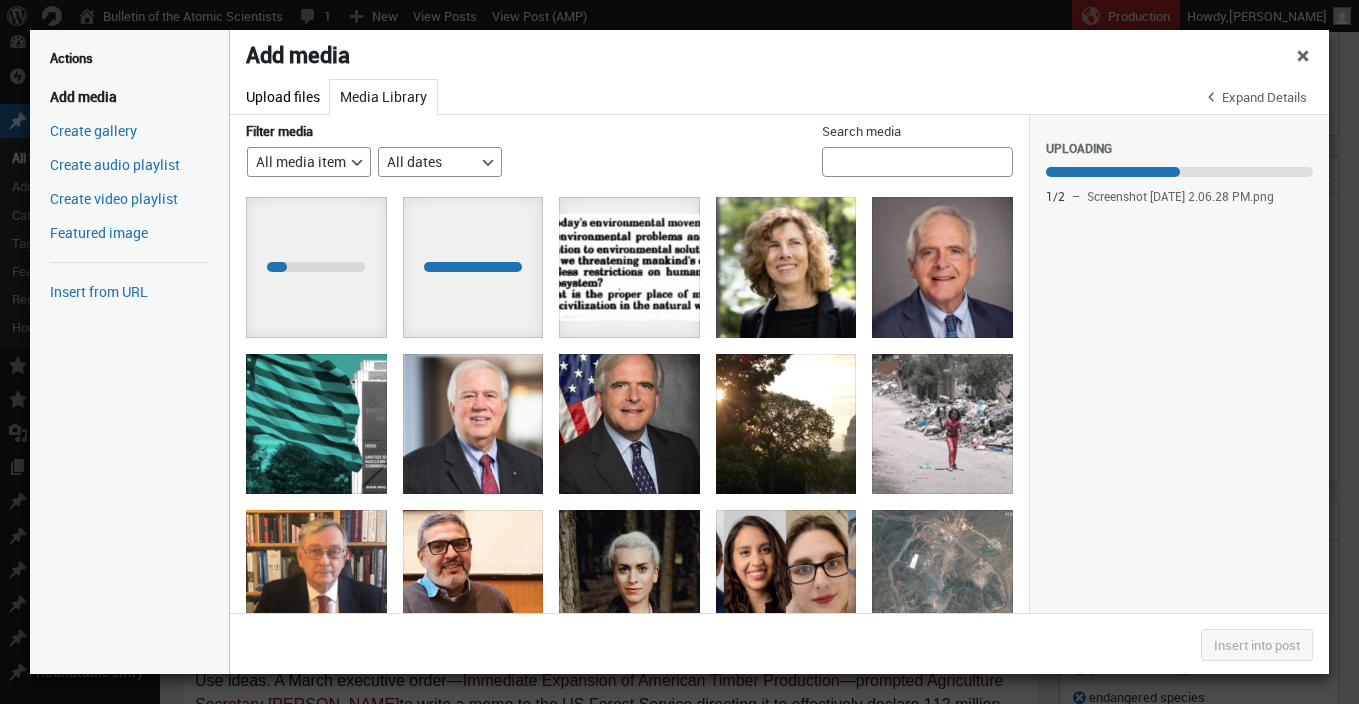 scroll, scrollTop: 0, scrollLeft: 0, axis: both 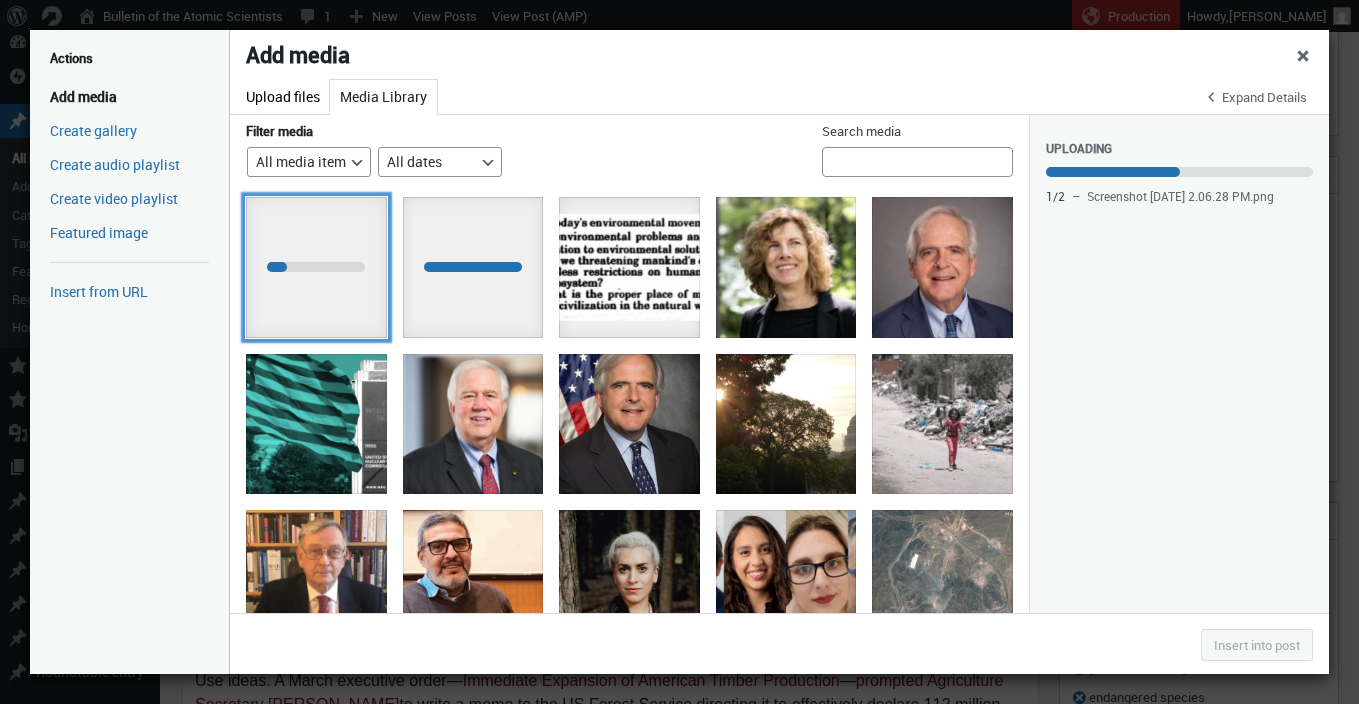 click at bounding box center (316, 267) 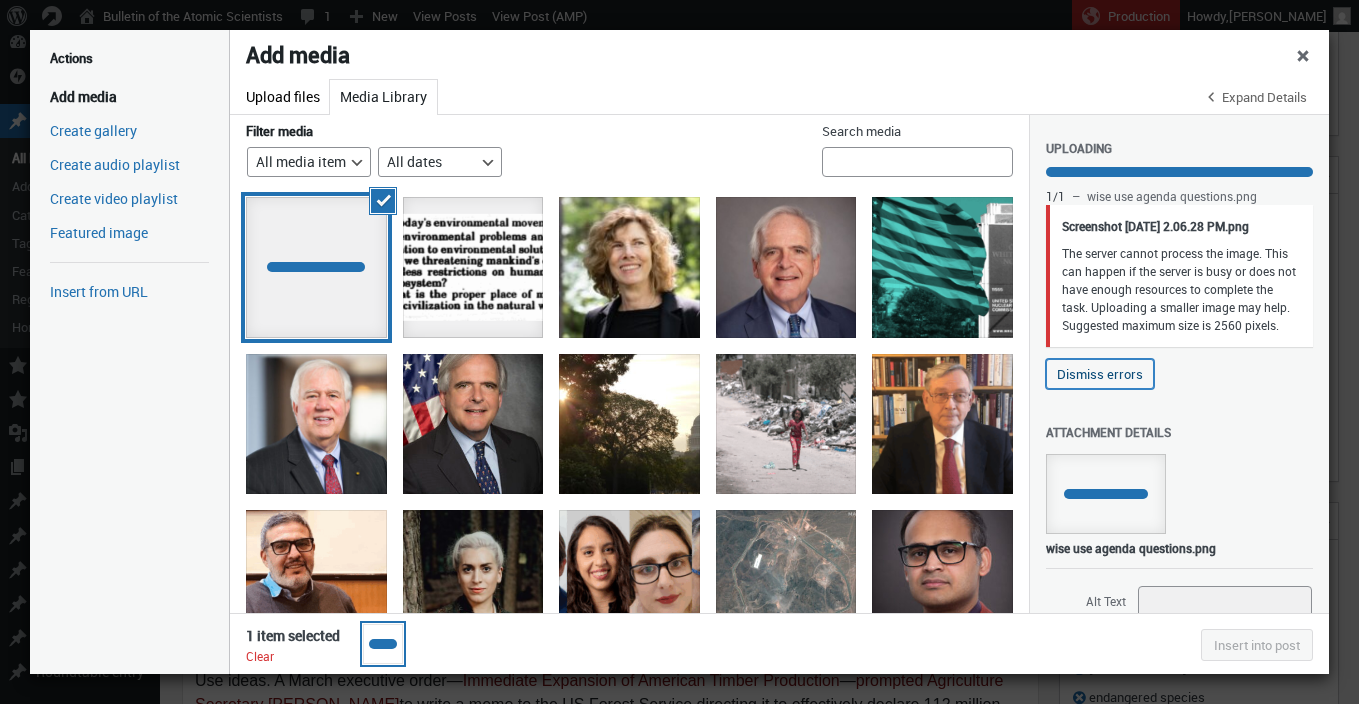 click on "Dismiss errors" at bounding box center [1100, 374] 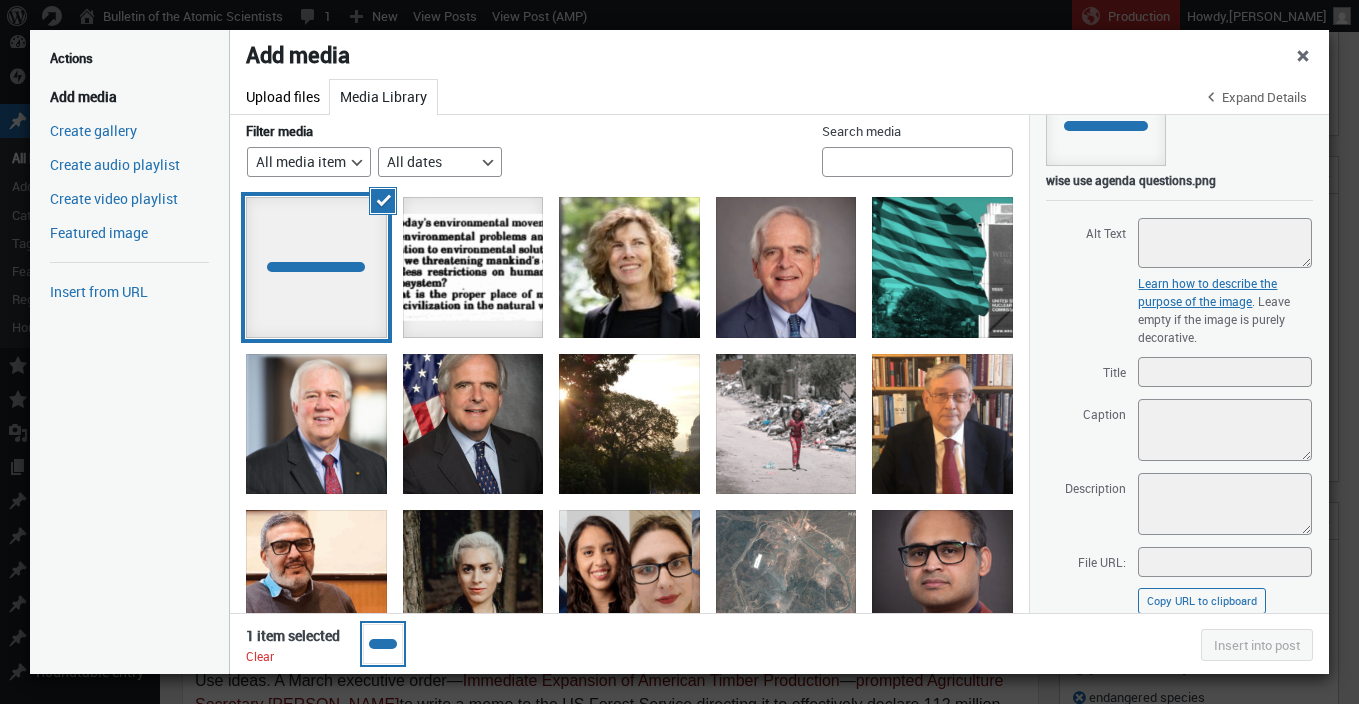 scroll, scrollTop: 0, scrollLeft: 0, axis: both 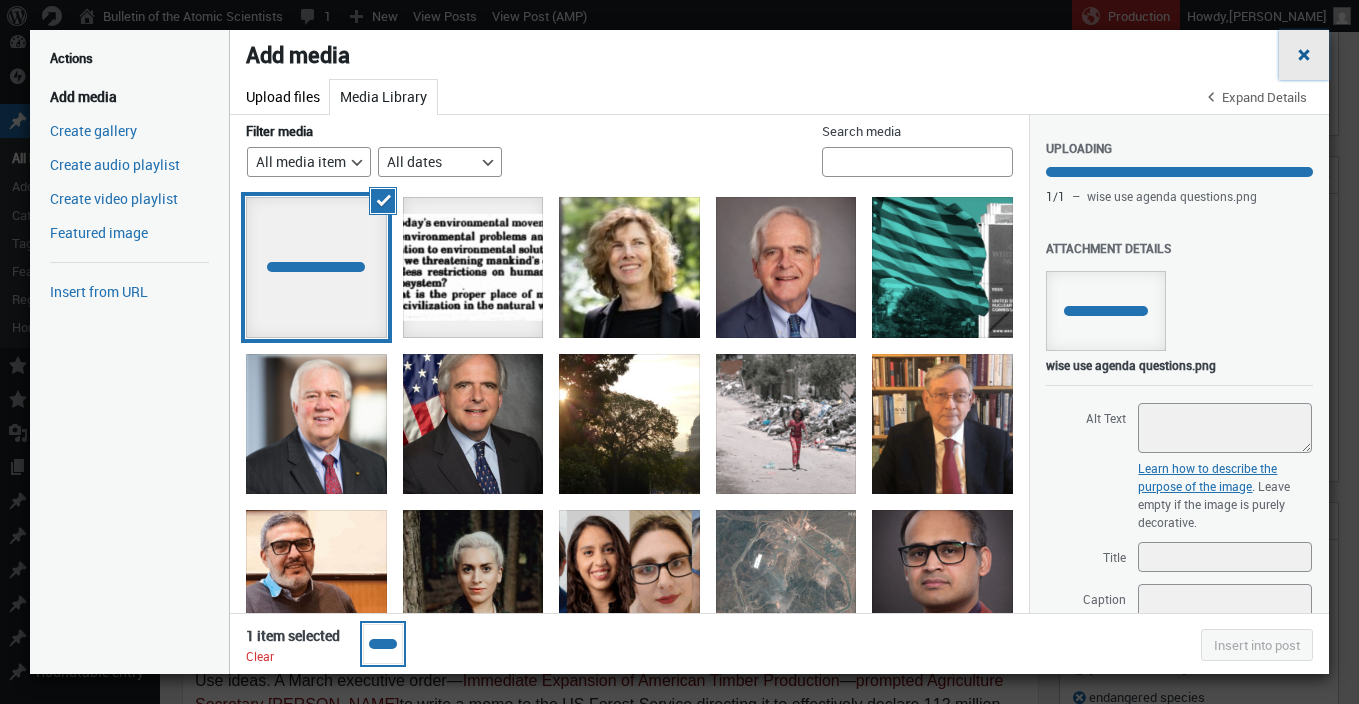 click on "Close dialog" at bounding box center (1304, 53) 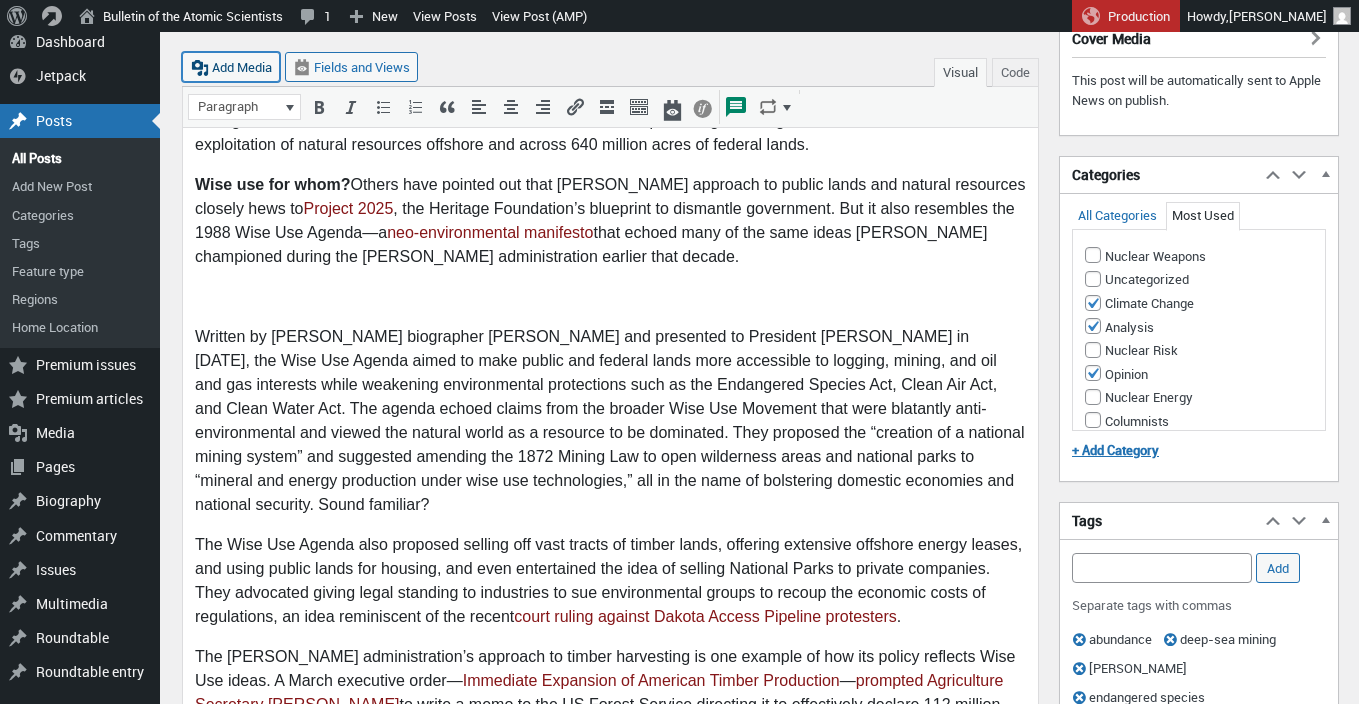 scroll, scrollTop: 0, scrollLeft: 0, axis: both 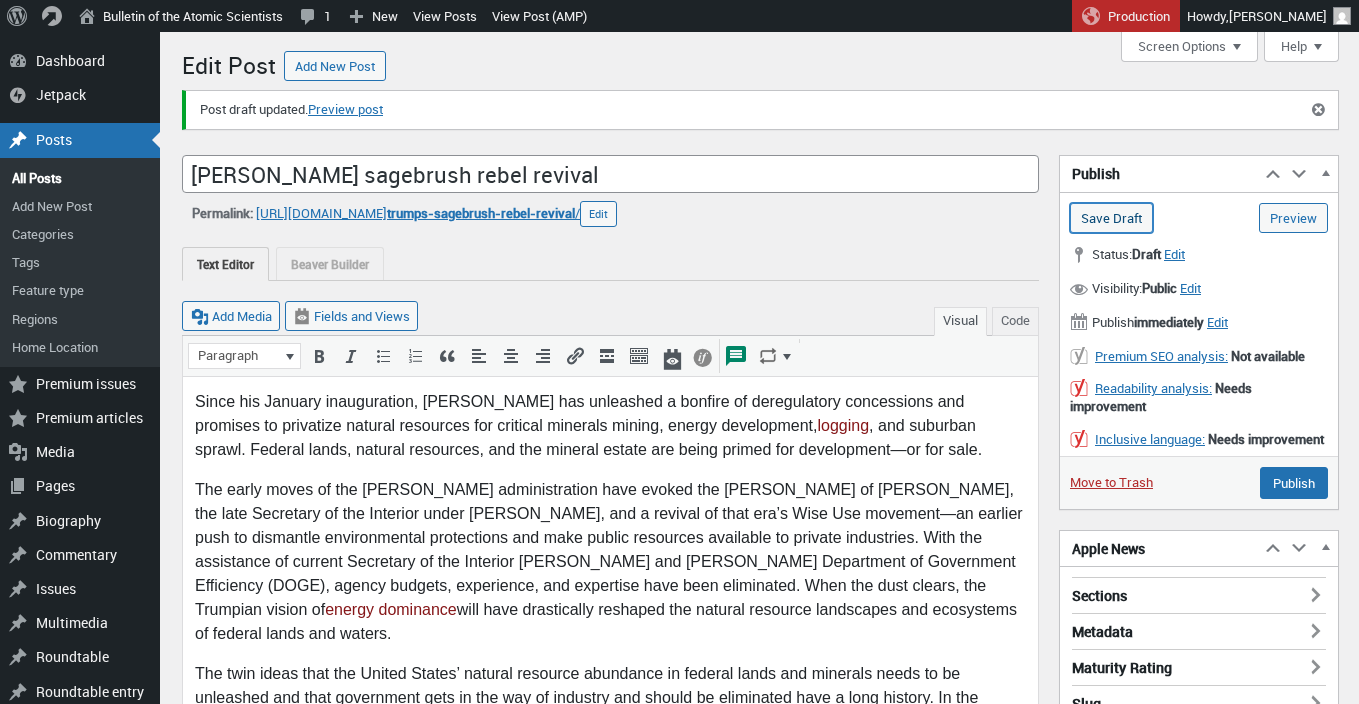 click on "Save Draft" at bounding box center (1111, 218) 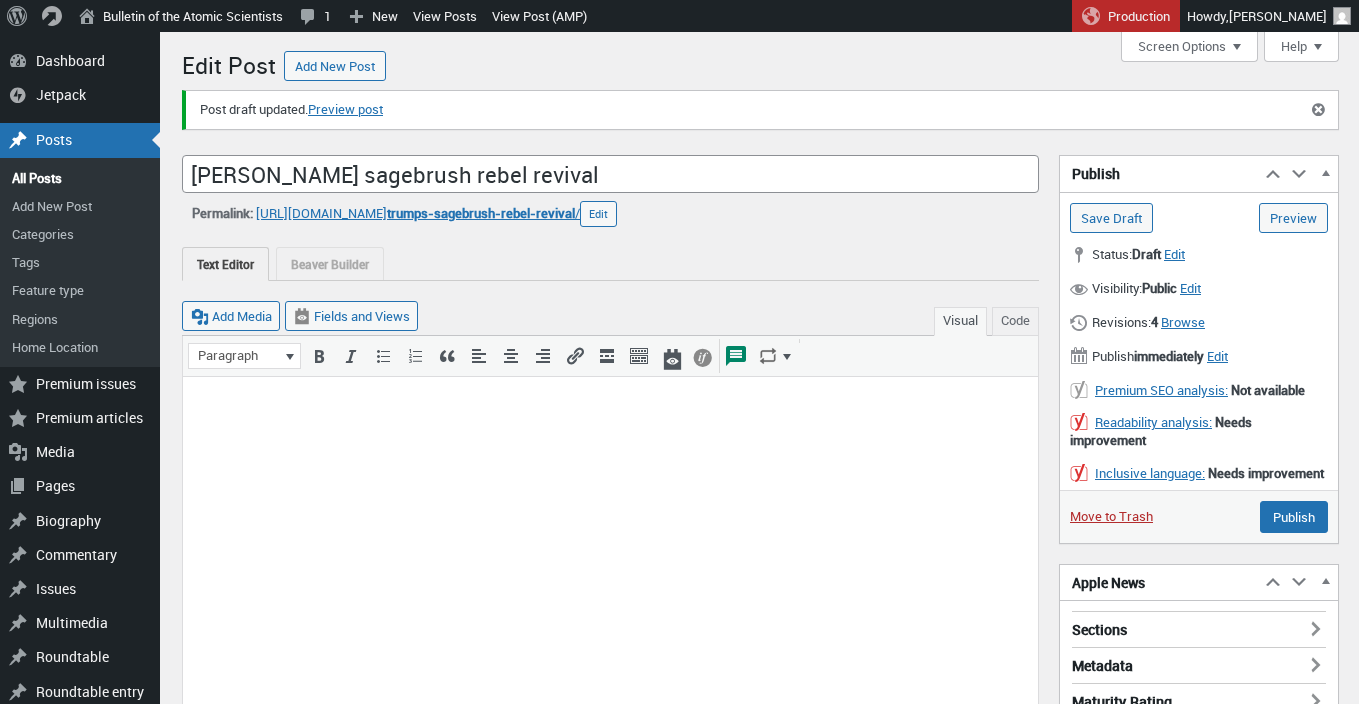 scroll, scrollTop: 0, scrollLeft: 0, axis: both 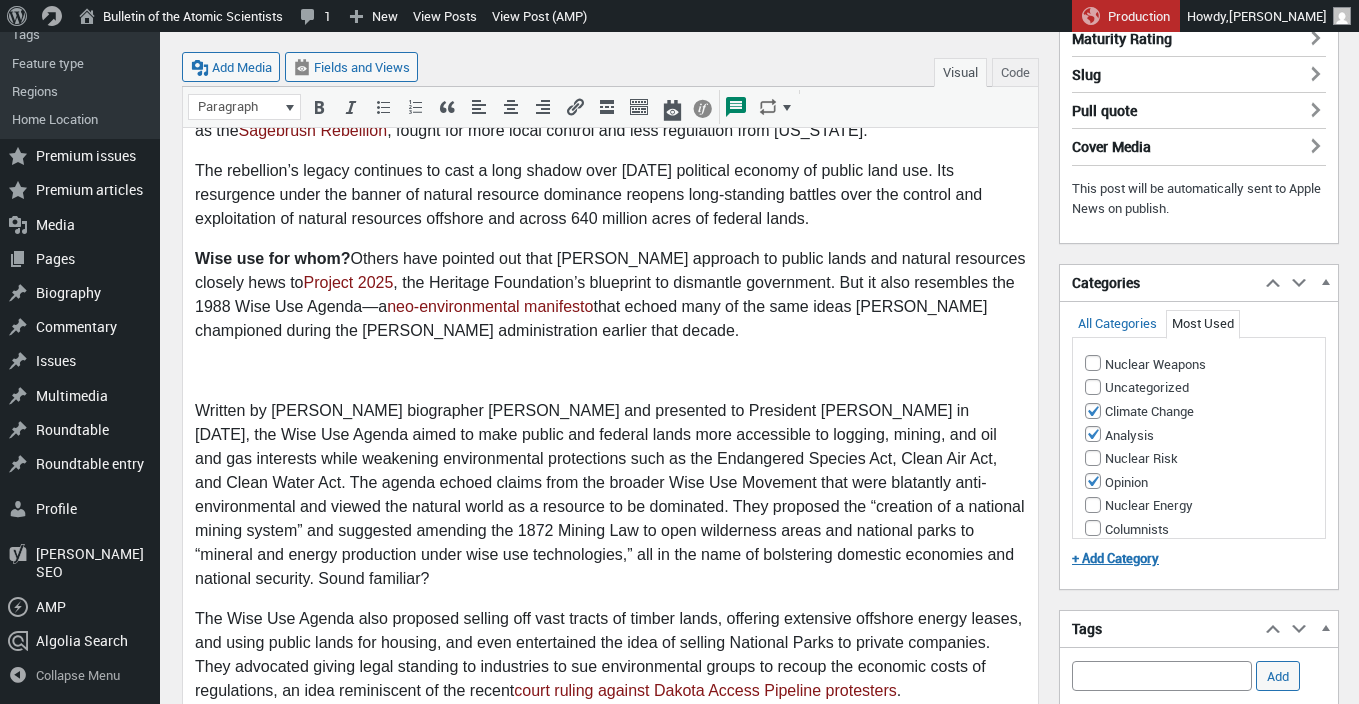 click at bounding box center (610, 371) 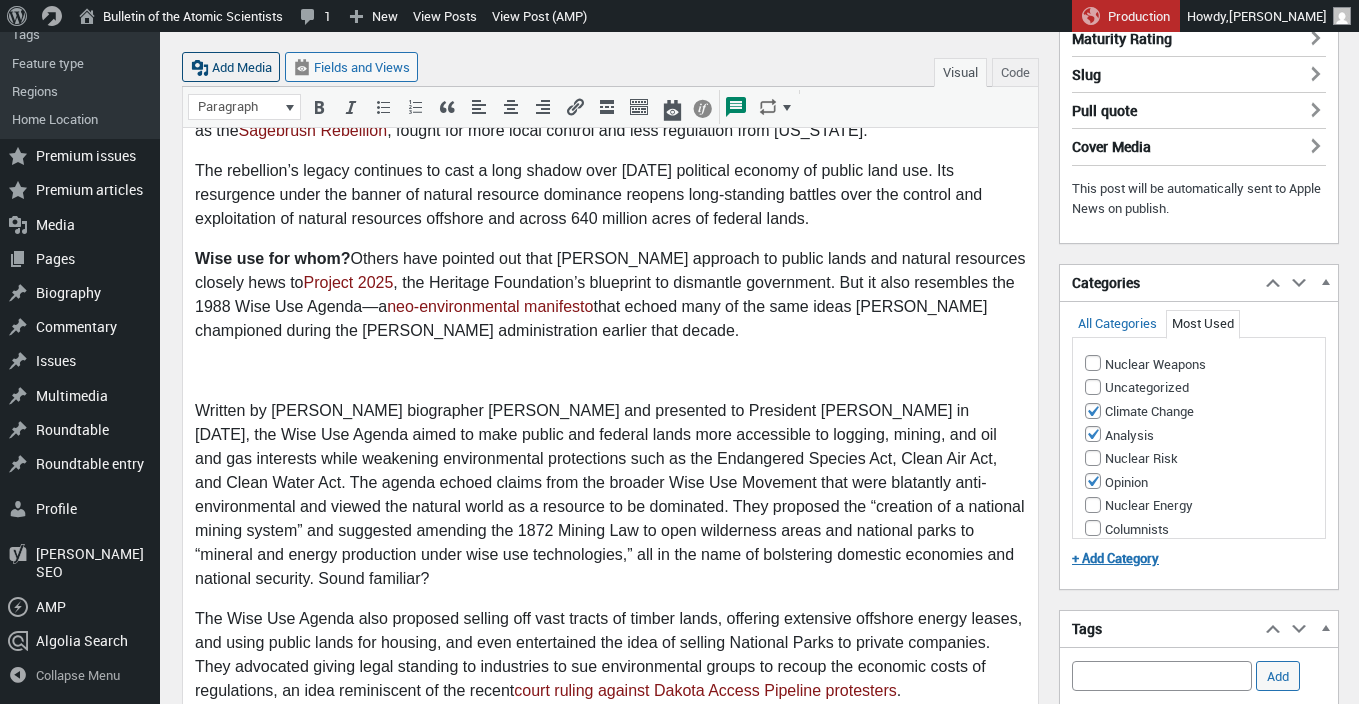 click on "Add Media" at bounding box center (231, 67) 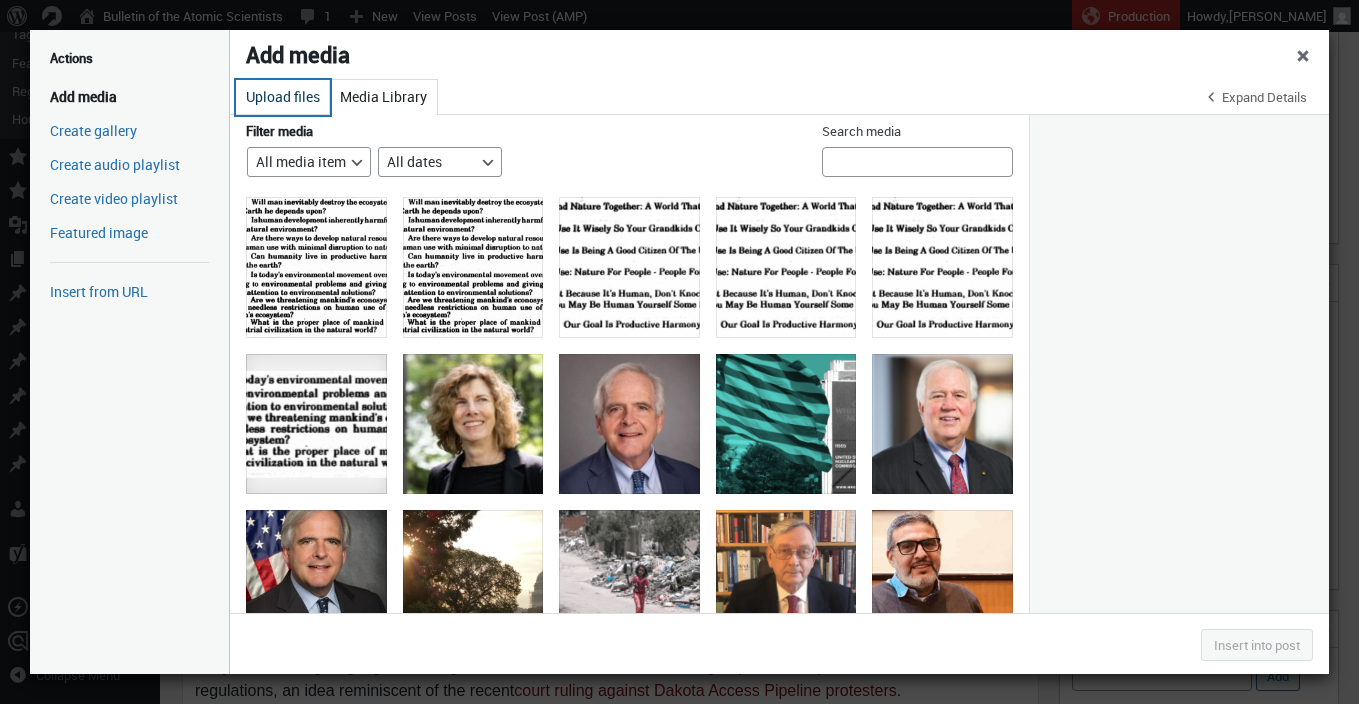 click on "Upload files" at bounding box center (283, 97) 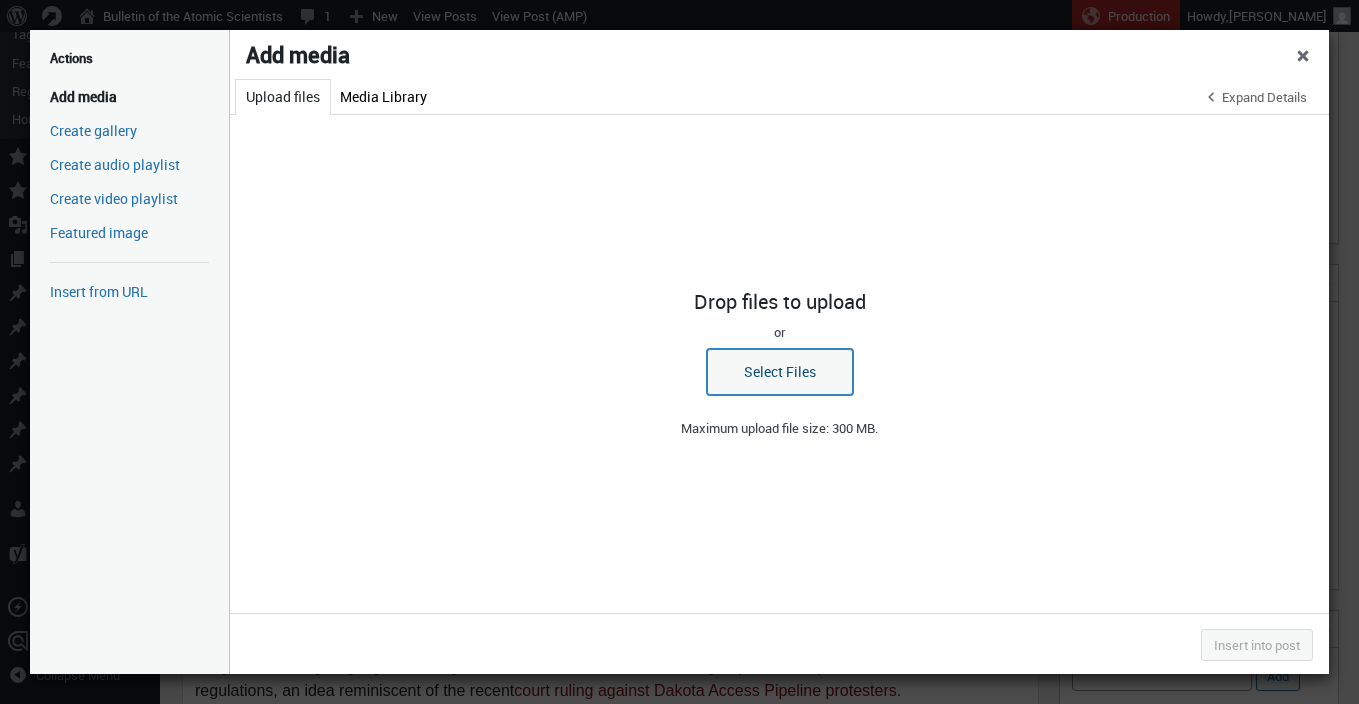 click on "Select Files" at bounding box center (780, 372) 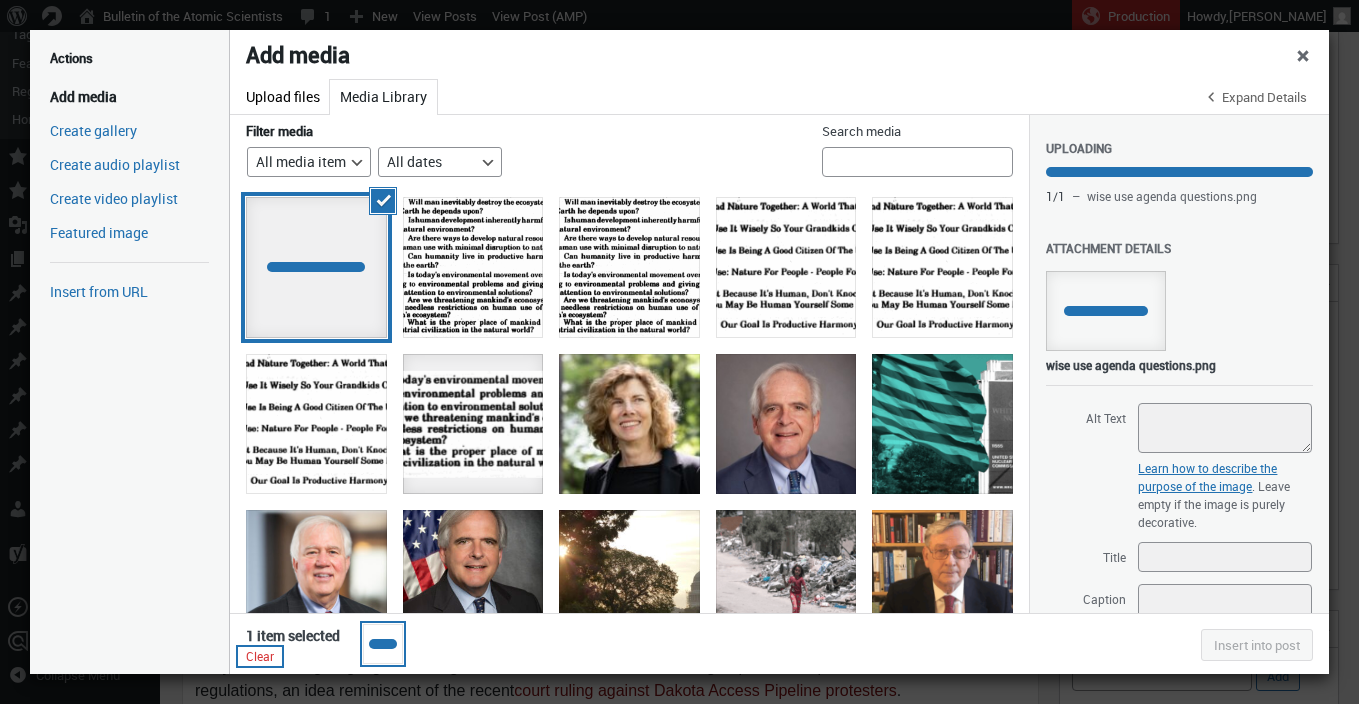 click on "Clear" at bounding box center [260, 656] 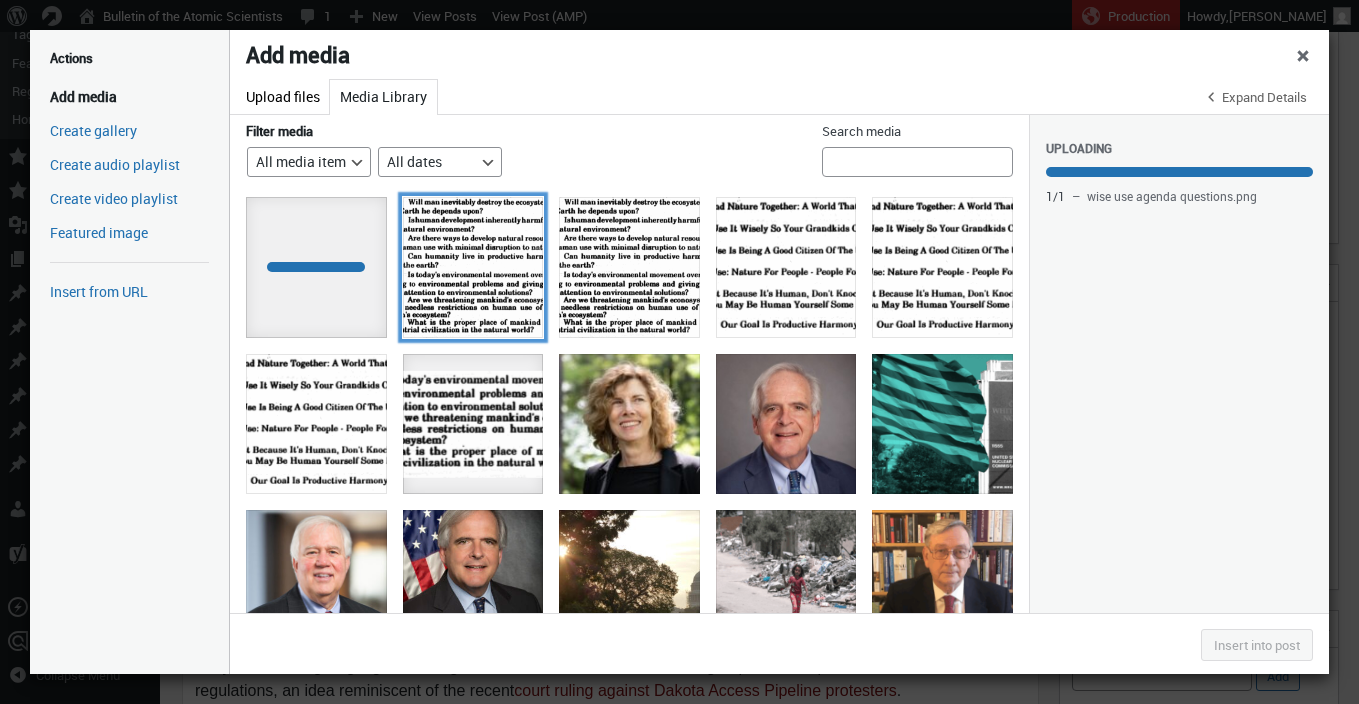 click at bounding box center (473, 267) 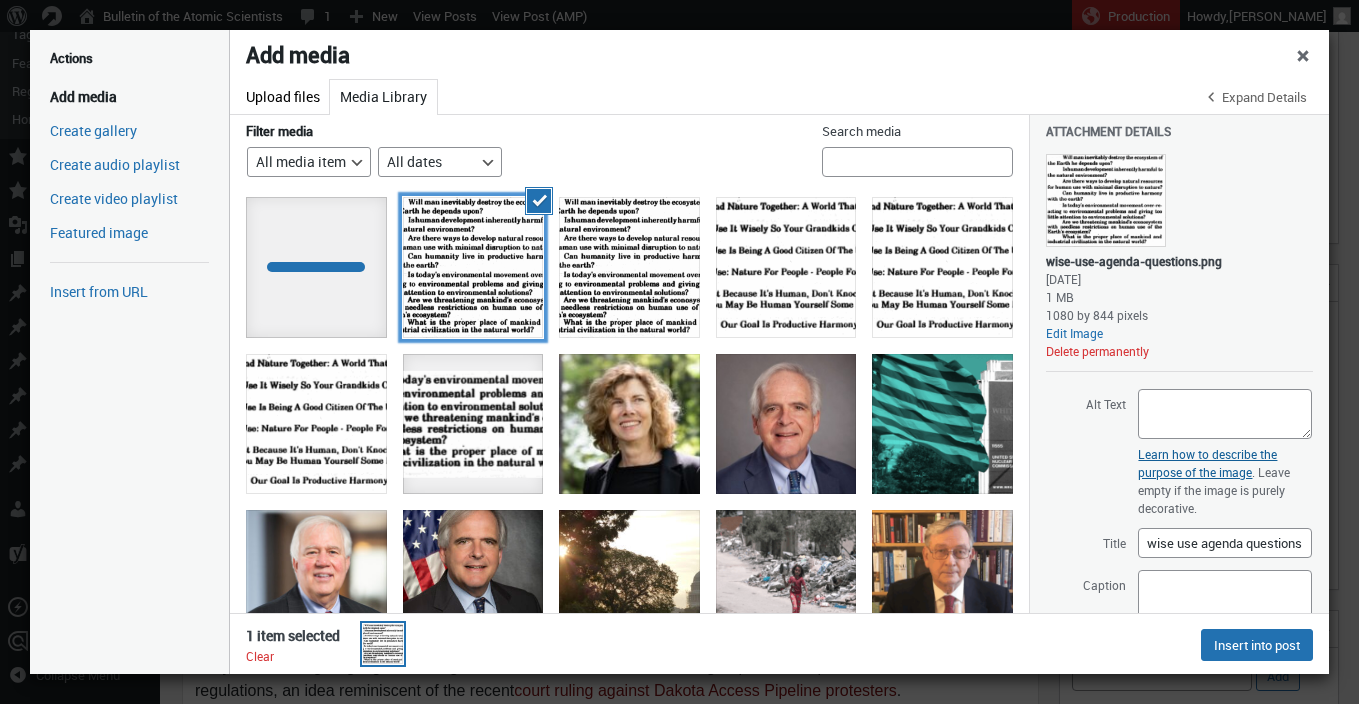 scroll, scrollTop: 154, scrollLeft: 0, axis: vertical 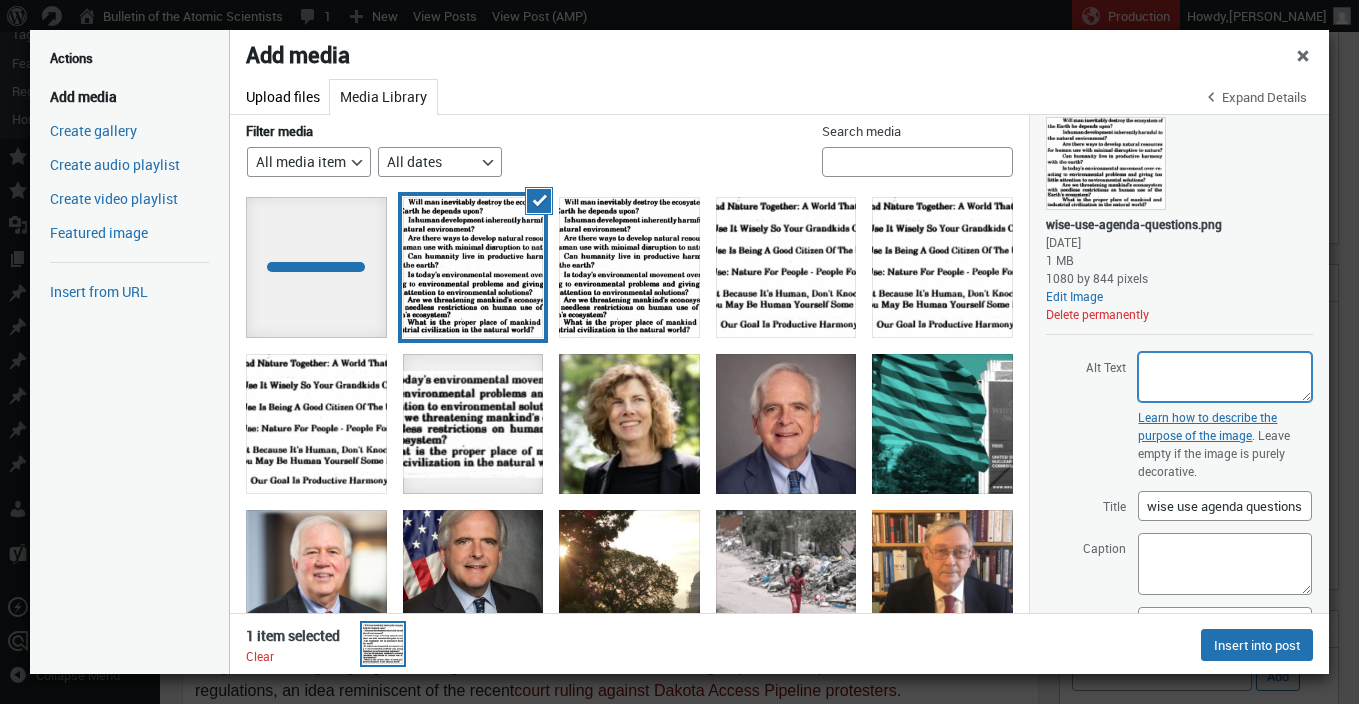 click on "Alt Text" at bounding box center [1225, 377] 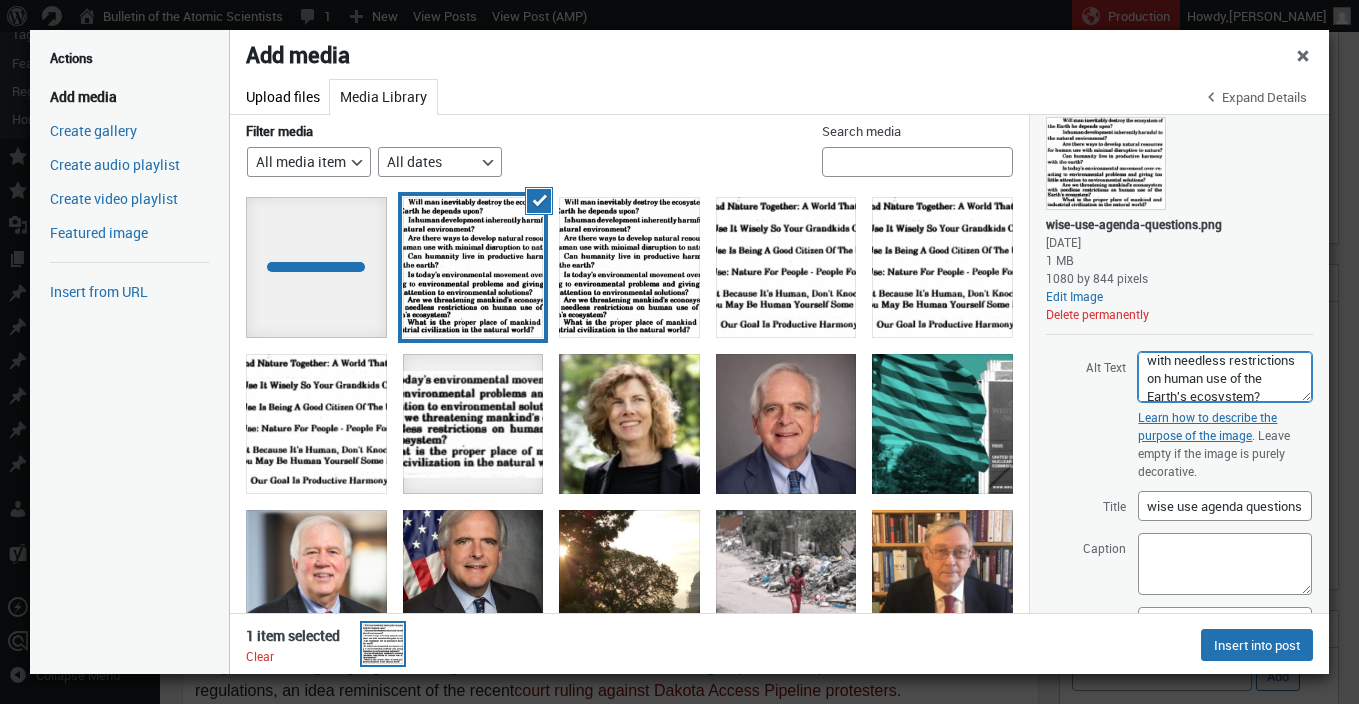 scroll, scrollTop: 374, scrollLeft: 0, axis: vertical 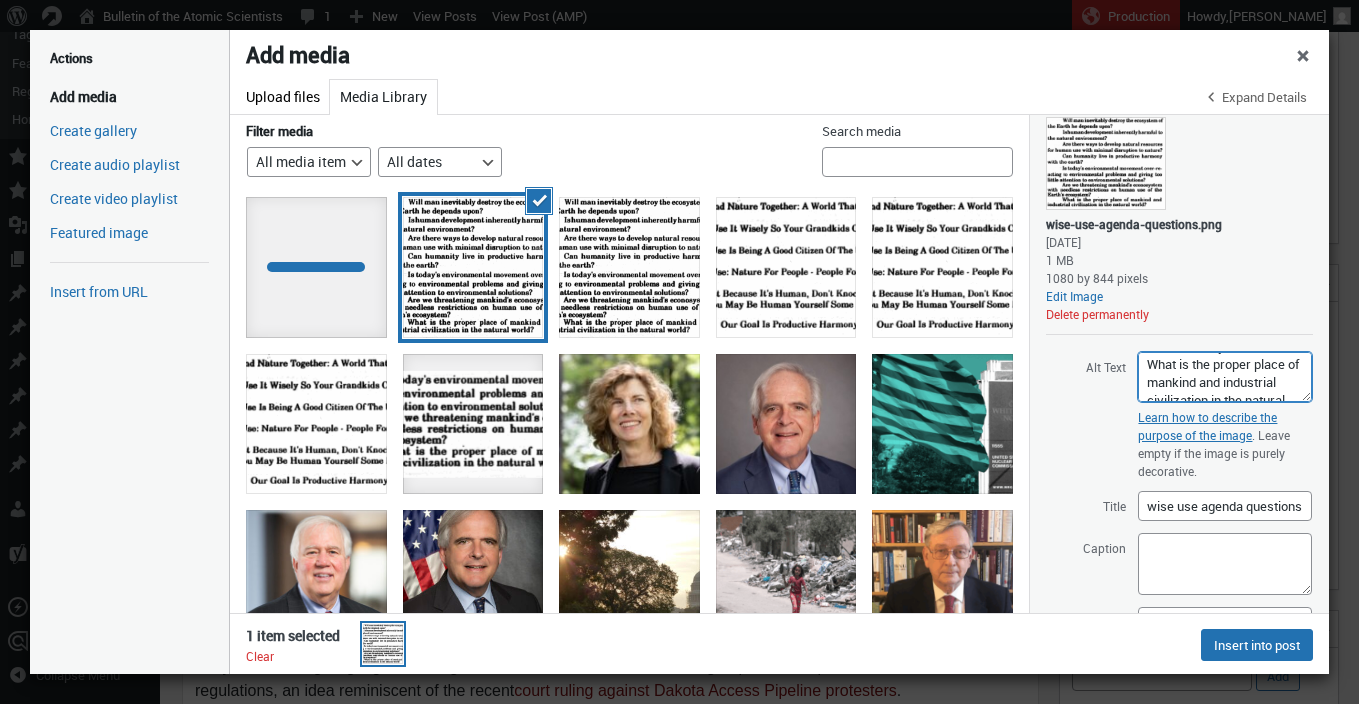 drag, startPoint x: 1150, startPoint y: 356, endPoint x: 1272, endPoint y: 381, distance: 124.53513 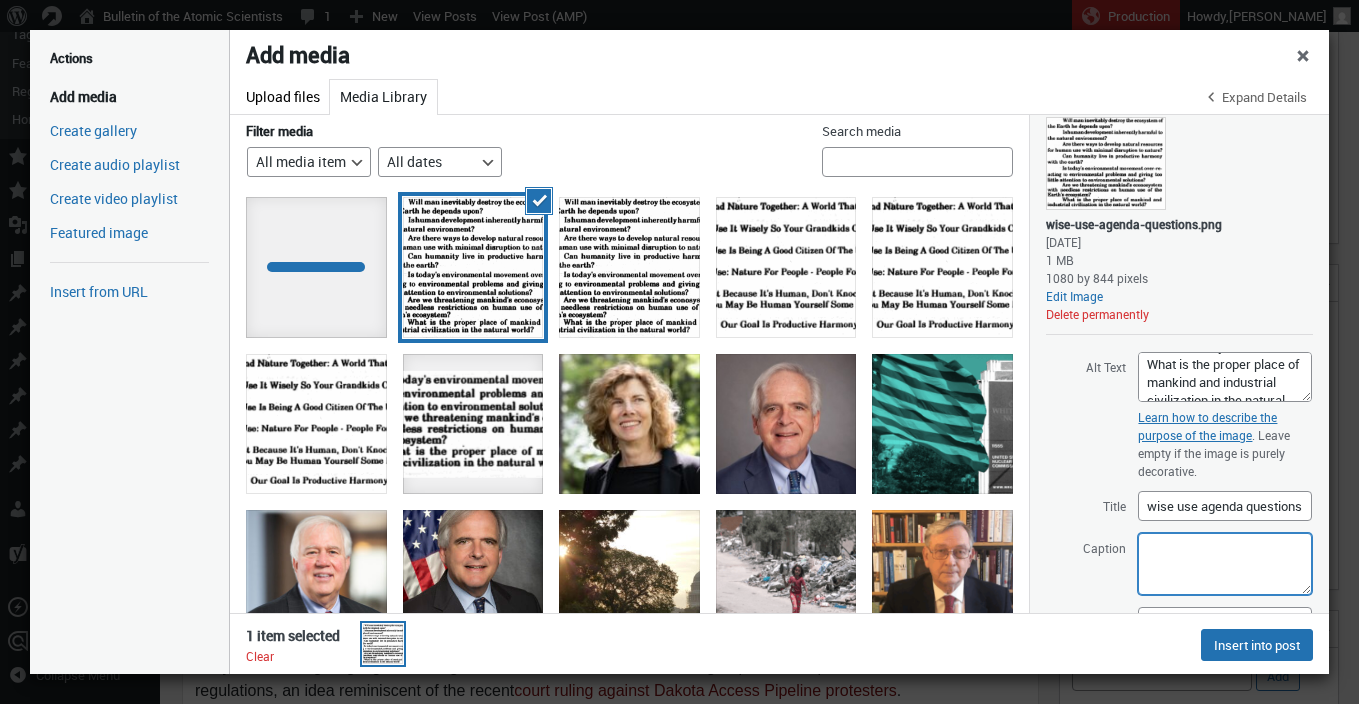 click on "Caption" at bounding box center (1225, 564) 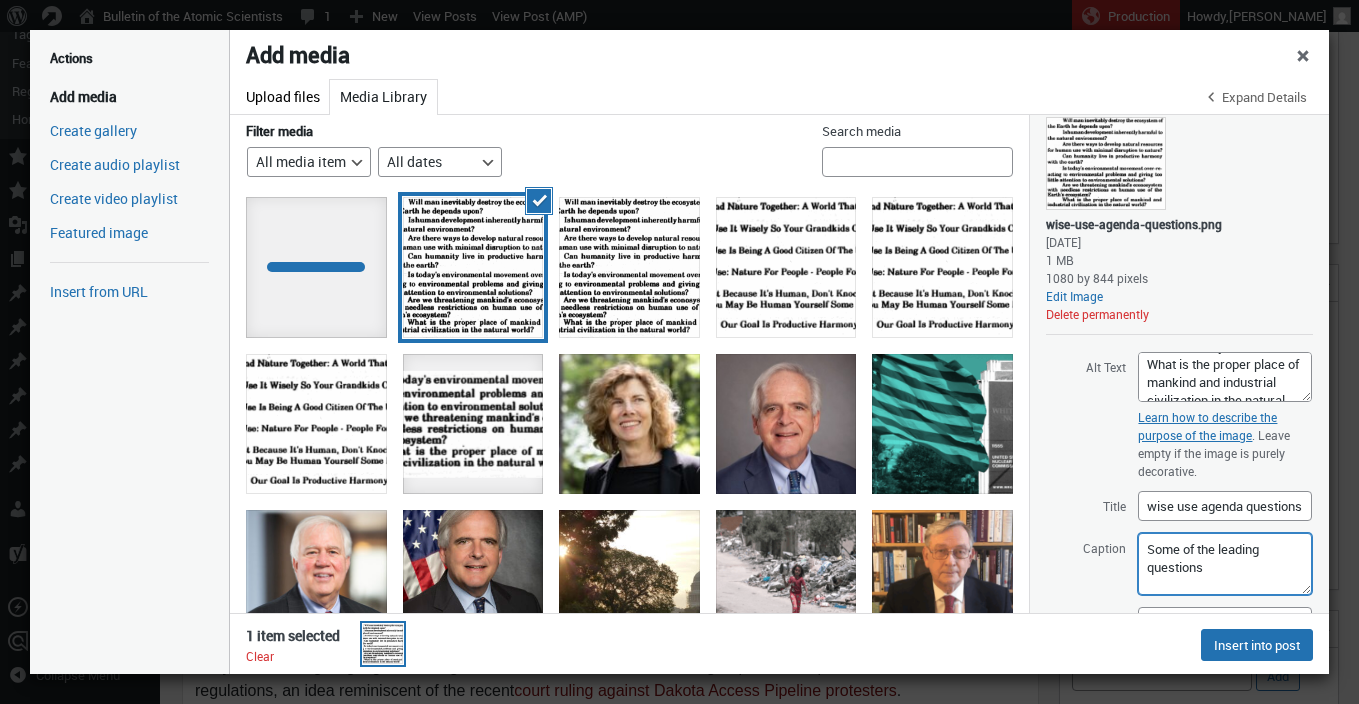 drag, startPoint x: 1225, startPoint y: 573, endPoint x: 1225, endPoint y: 552, distance: 21 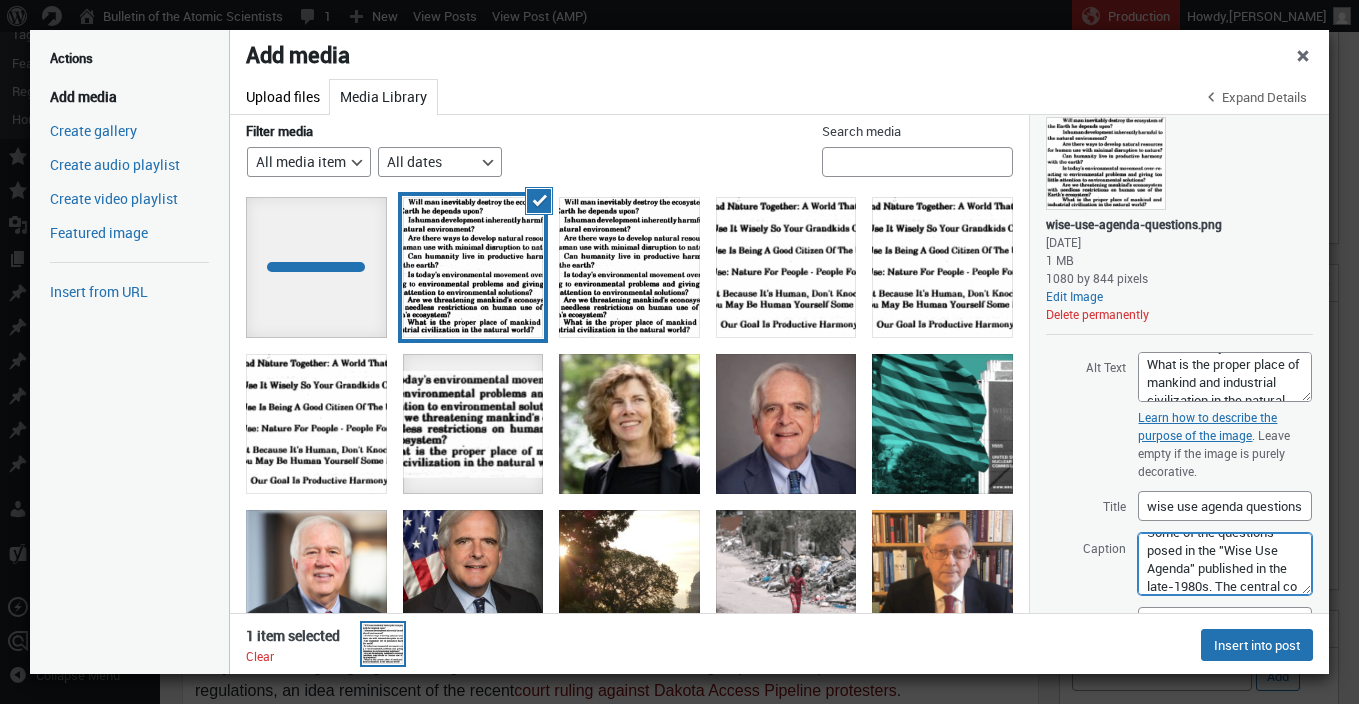 scroll, scrollTop: 35, scrollLeft: 0, axis: vertical 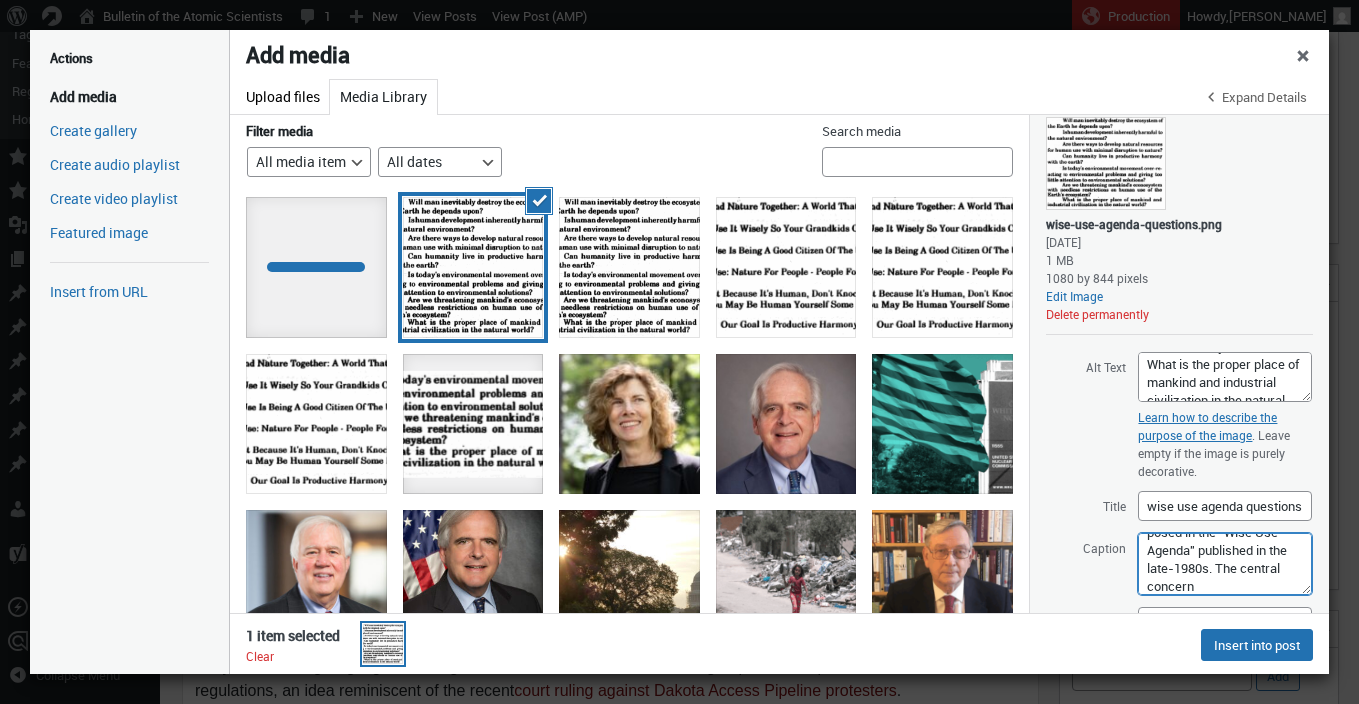drag, startPoint x: 1225, startPoint y: 589, endPoint x: 1223, endPoint y: 575, distance: 14.142136 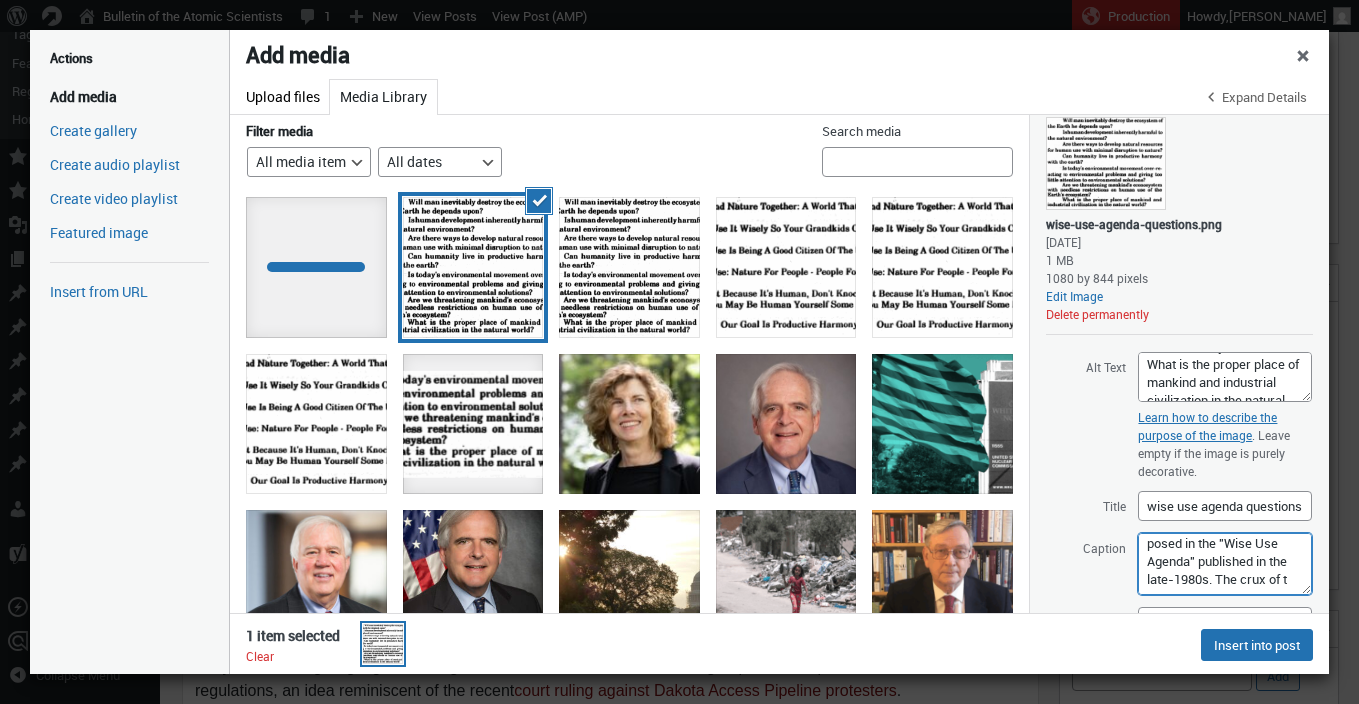 scroll, scrollTop: 24, scrollLeft: 0, axis: vertical 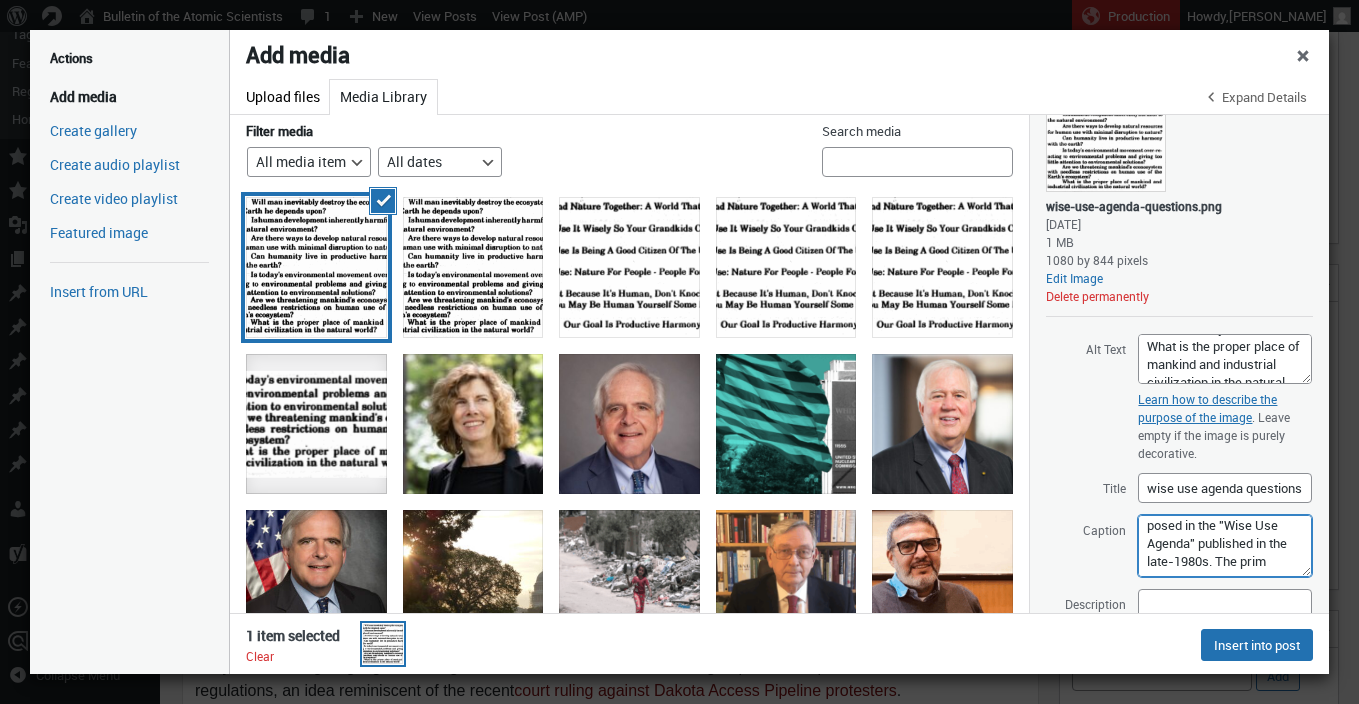 type on "Some of the questions posed in the "Wise Use Agenda" published in the late-1980s. The prim" 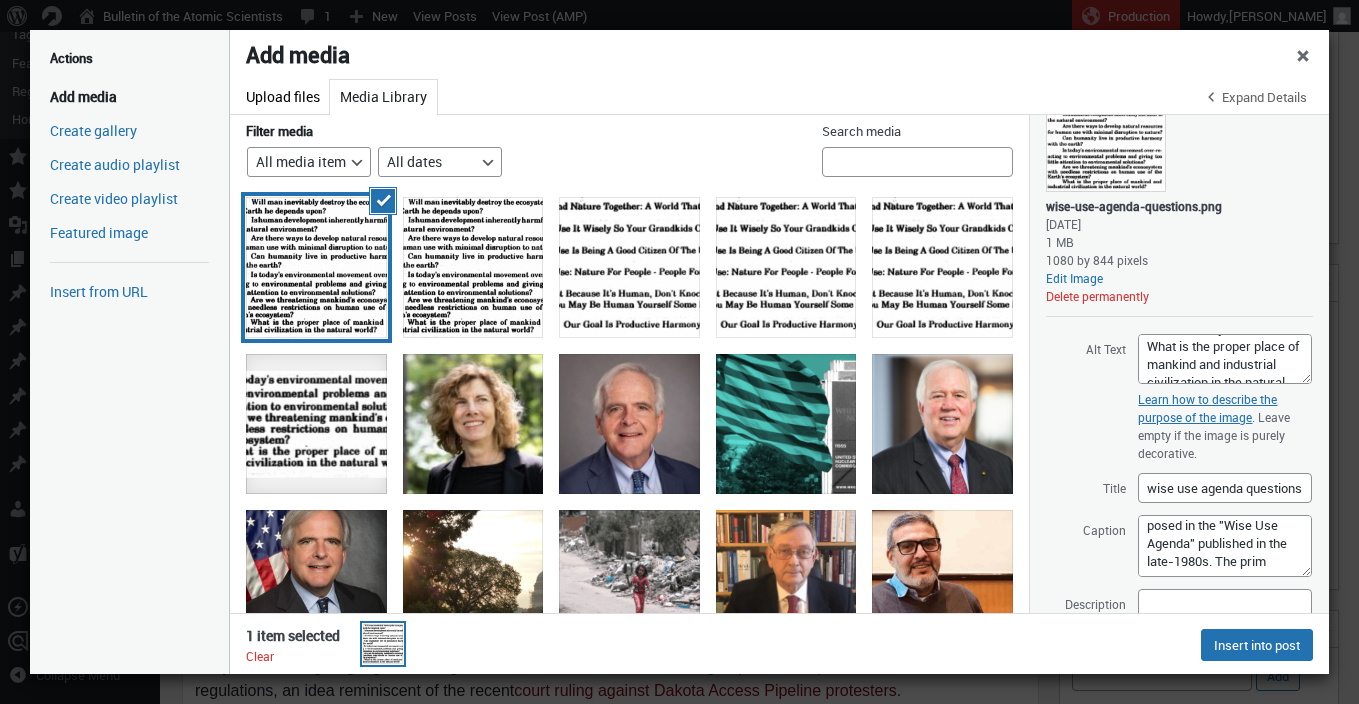 type 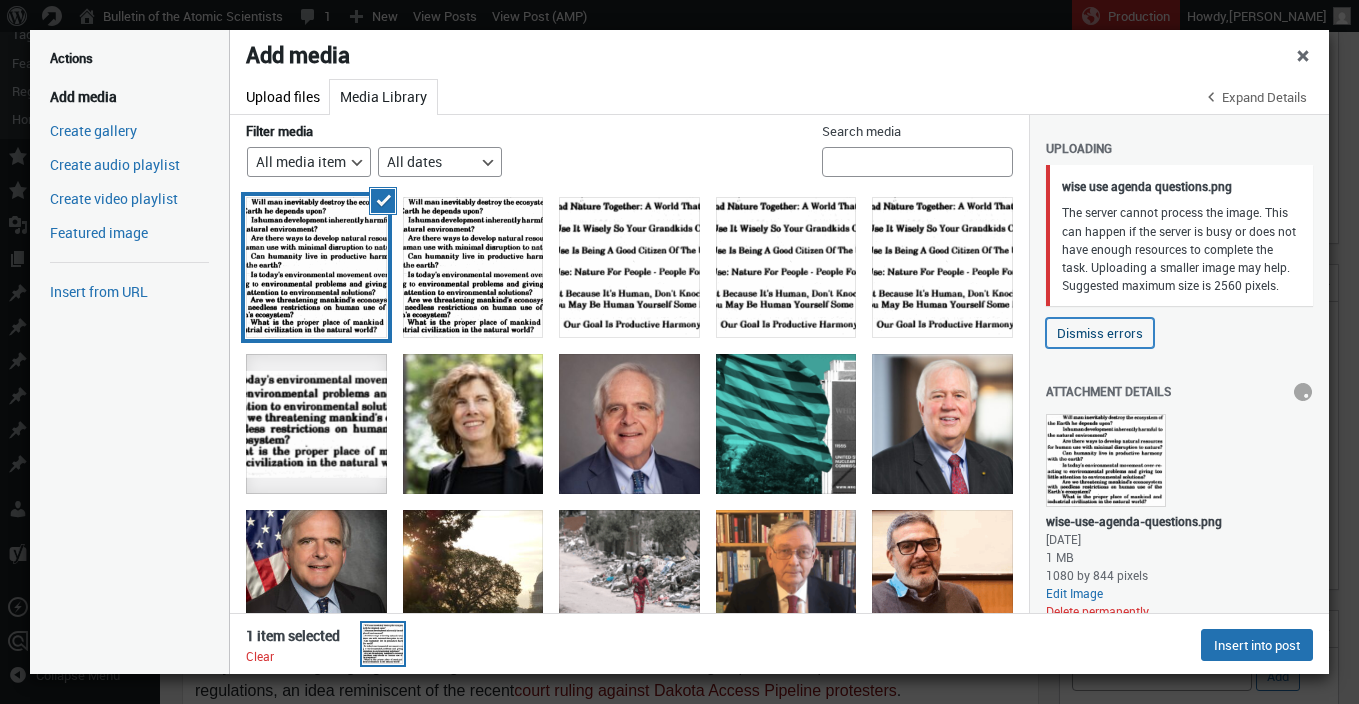 click on "Dismiss errors" at bounding box center [1100, 333] 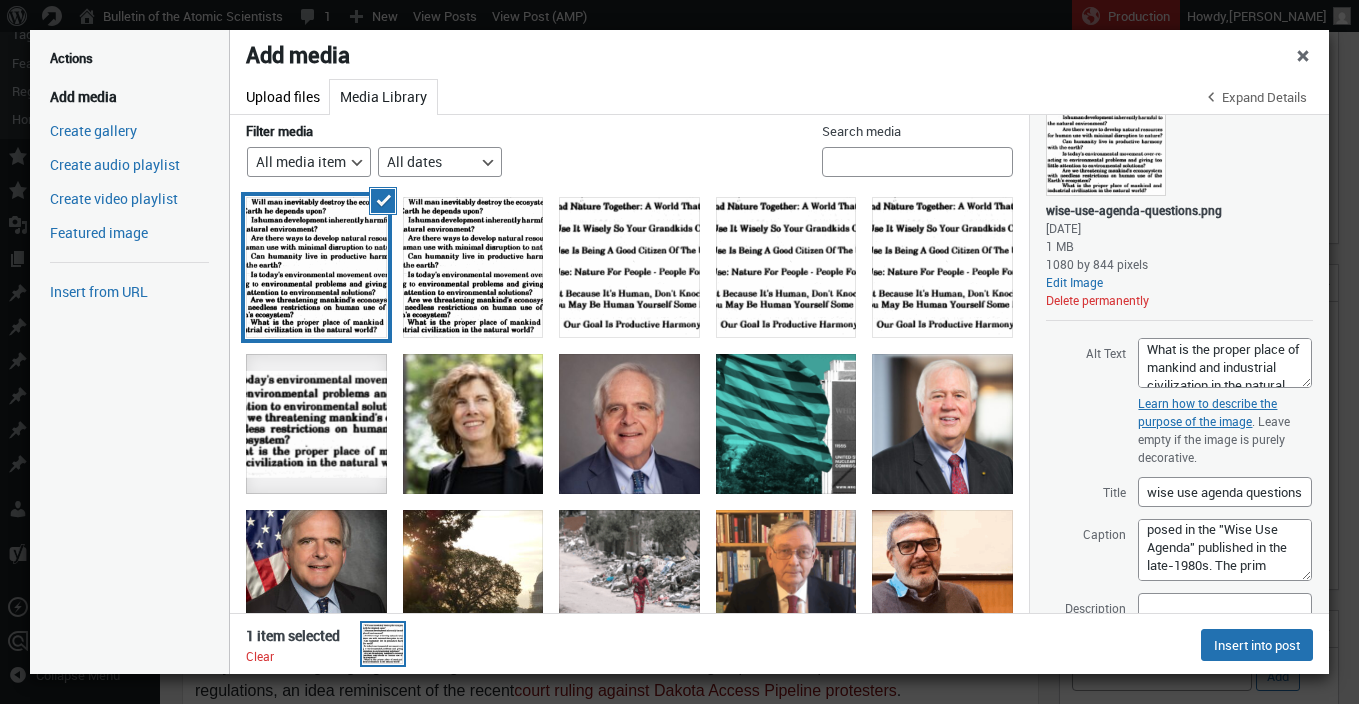 scroll, scrollTop: 65, scrollLeft: 0, axis: vertical 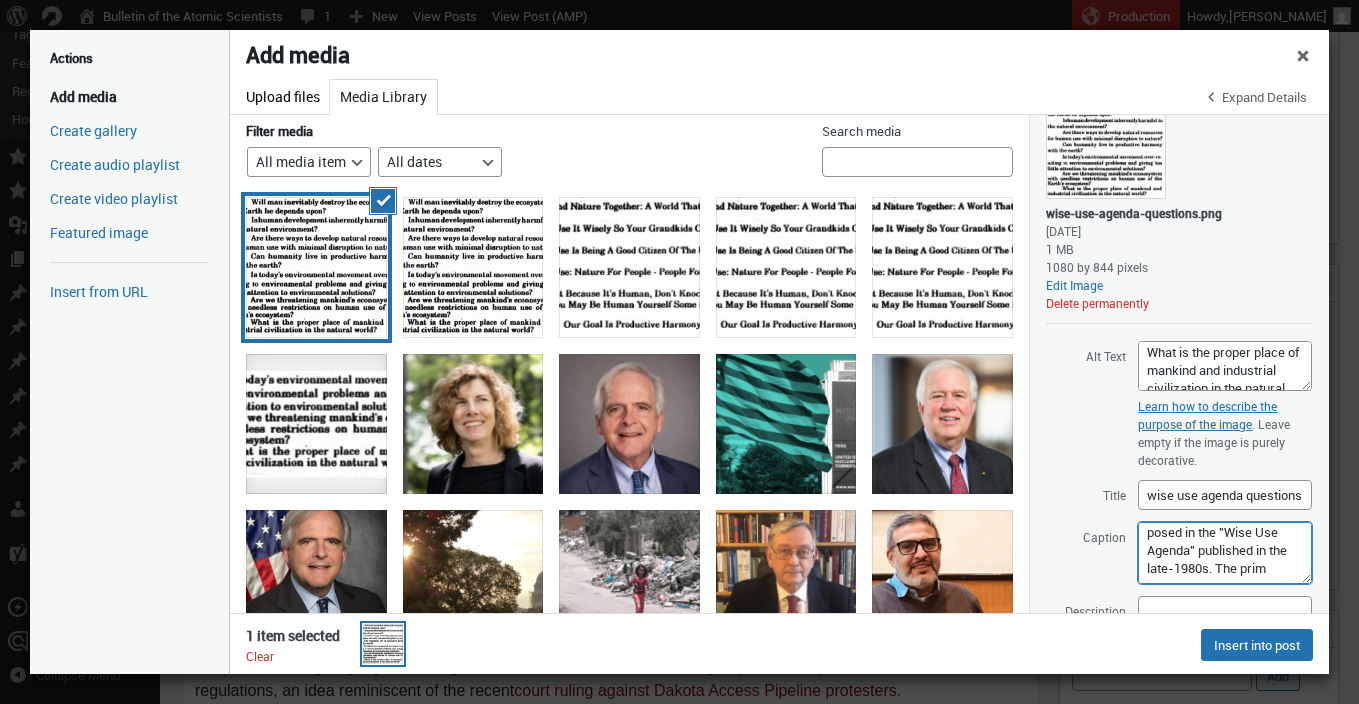 click on "Some of the questions posed in the "Wise Use Agenda" published in the late-1980s. The prim" at bounding box center (1225, 553) 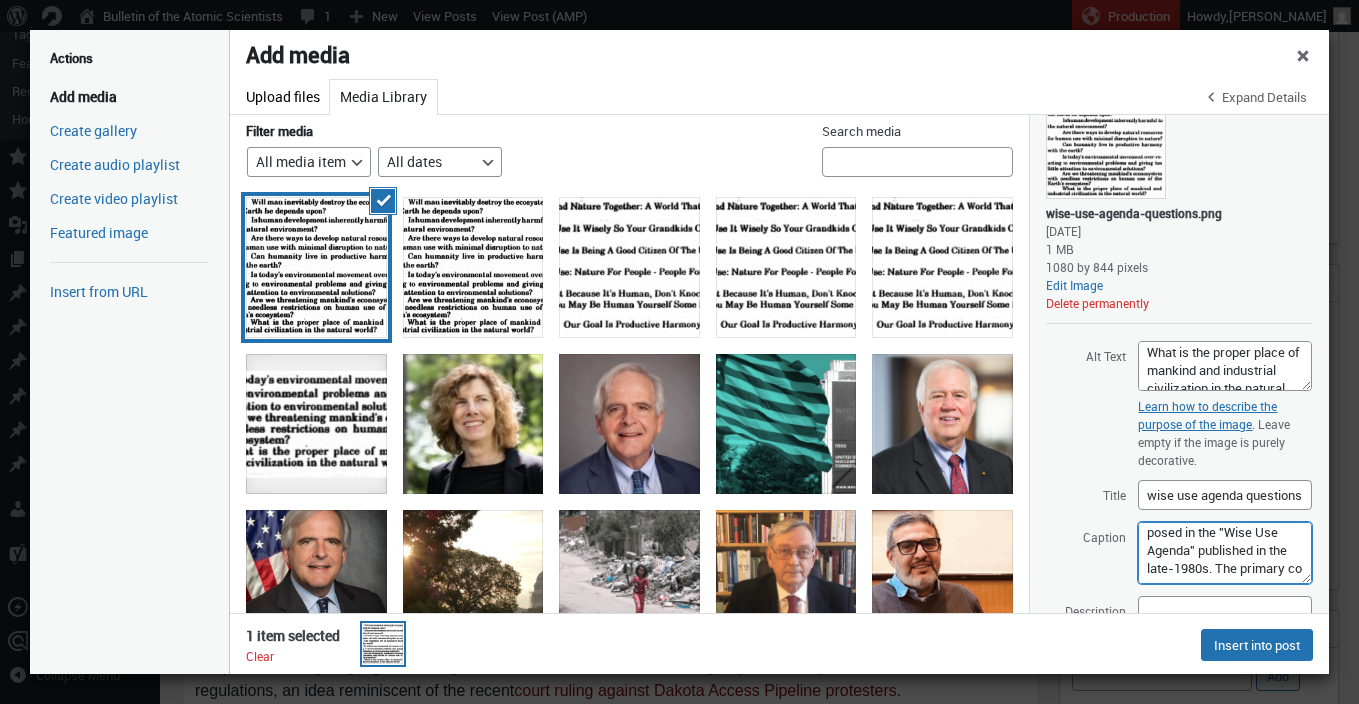scroll, scrollTop: 35, scrollLeft: 0, axis: vertical 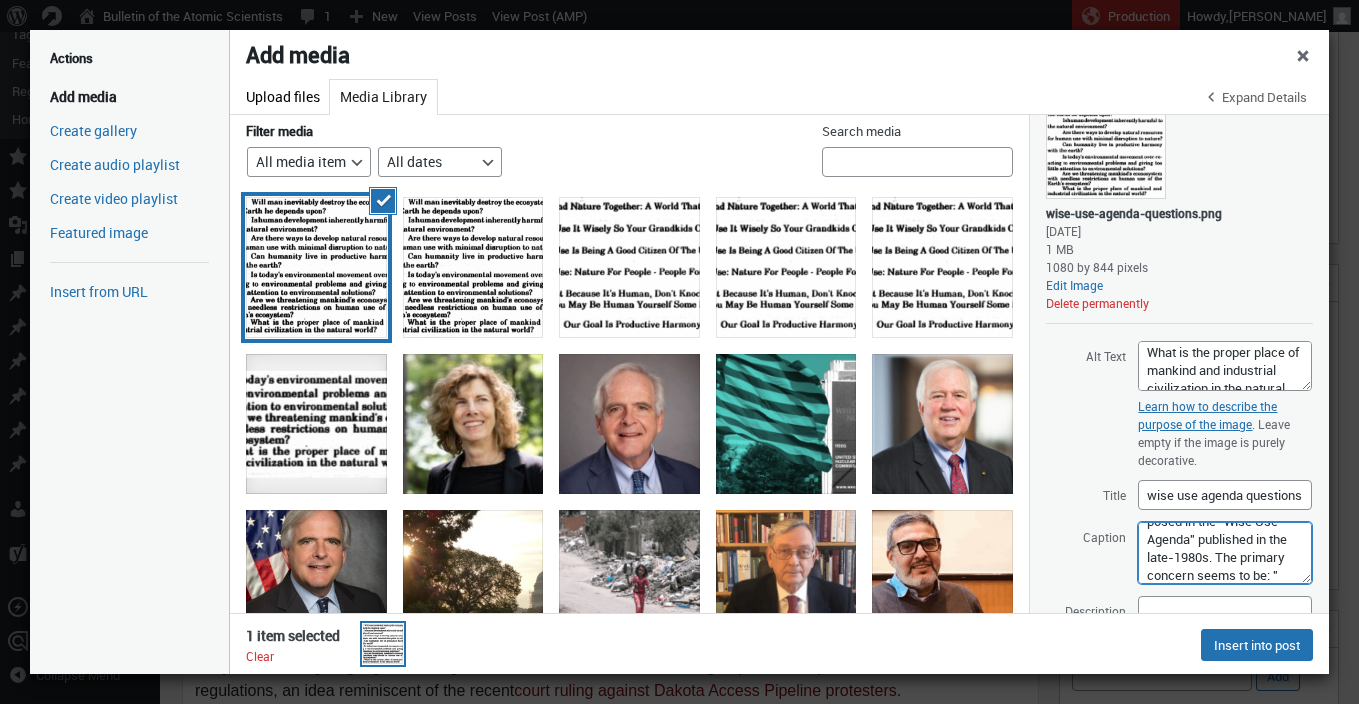 paste on "Are we threatening mankind's econosystem with needless restrictions on human use of the Earth's ecosystem?" 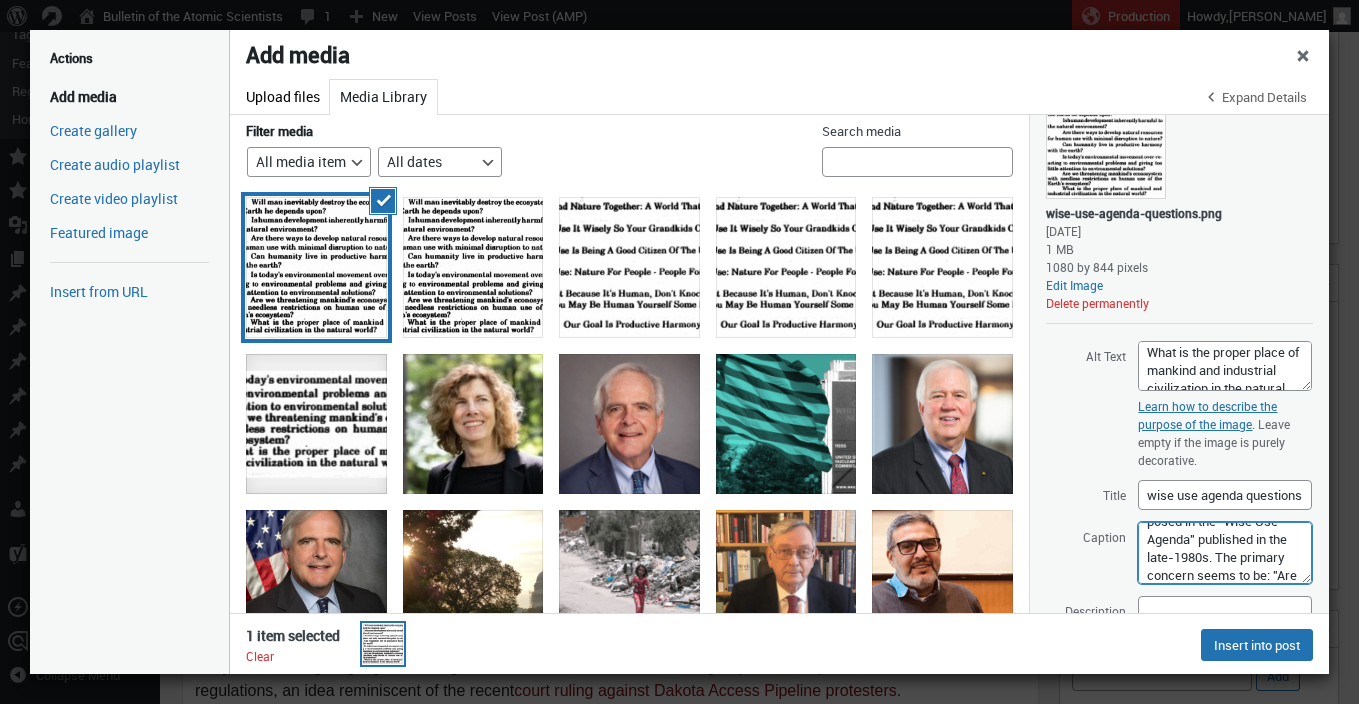 scroll, scrollTop: 125, scrollLeft: 0, axis: vertical 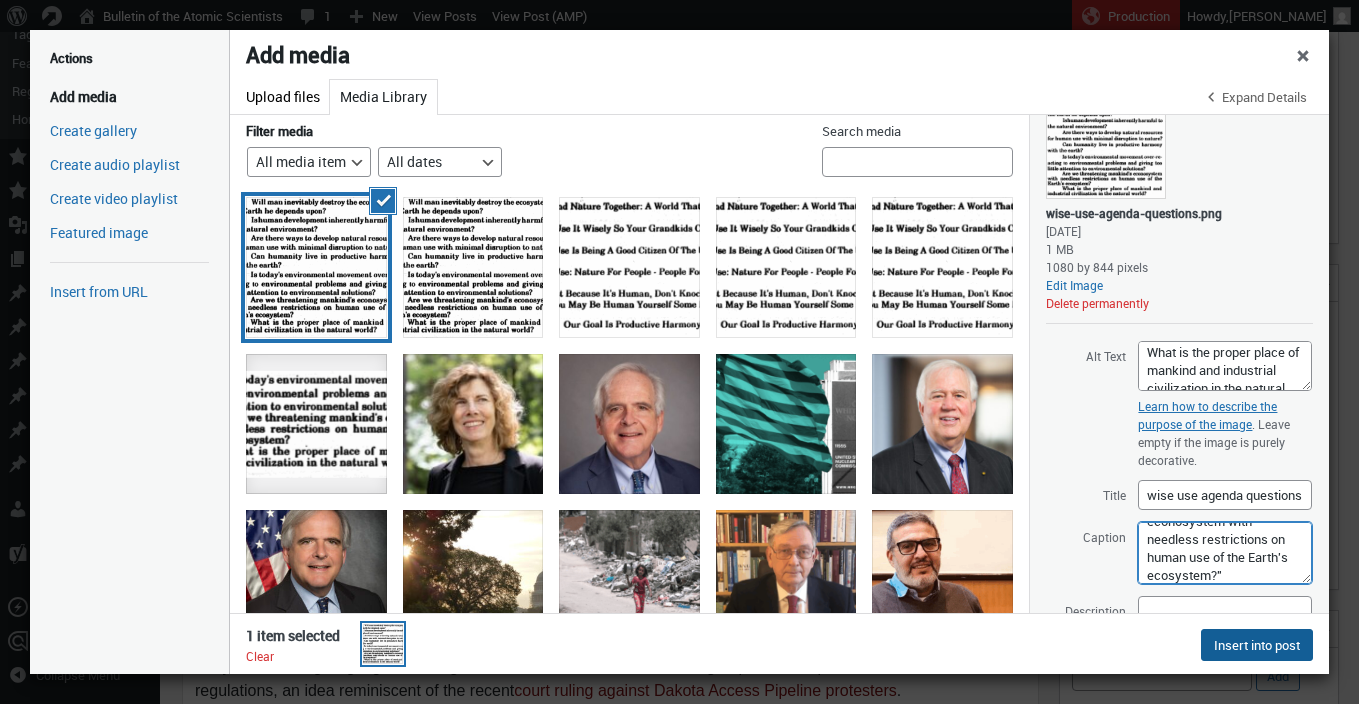 type on "Some of the questions posed in the "Wise Use Agenda" published in the late-1980s. The primary concern seems to be: "Are we threatening mankind's econosystem with needless restrictions on human use of the Earth's ecosystem?"" 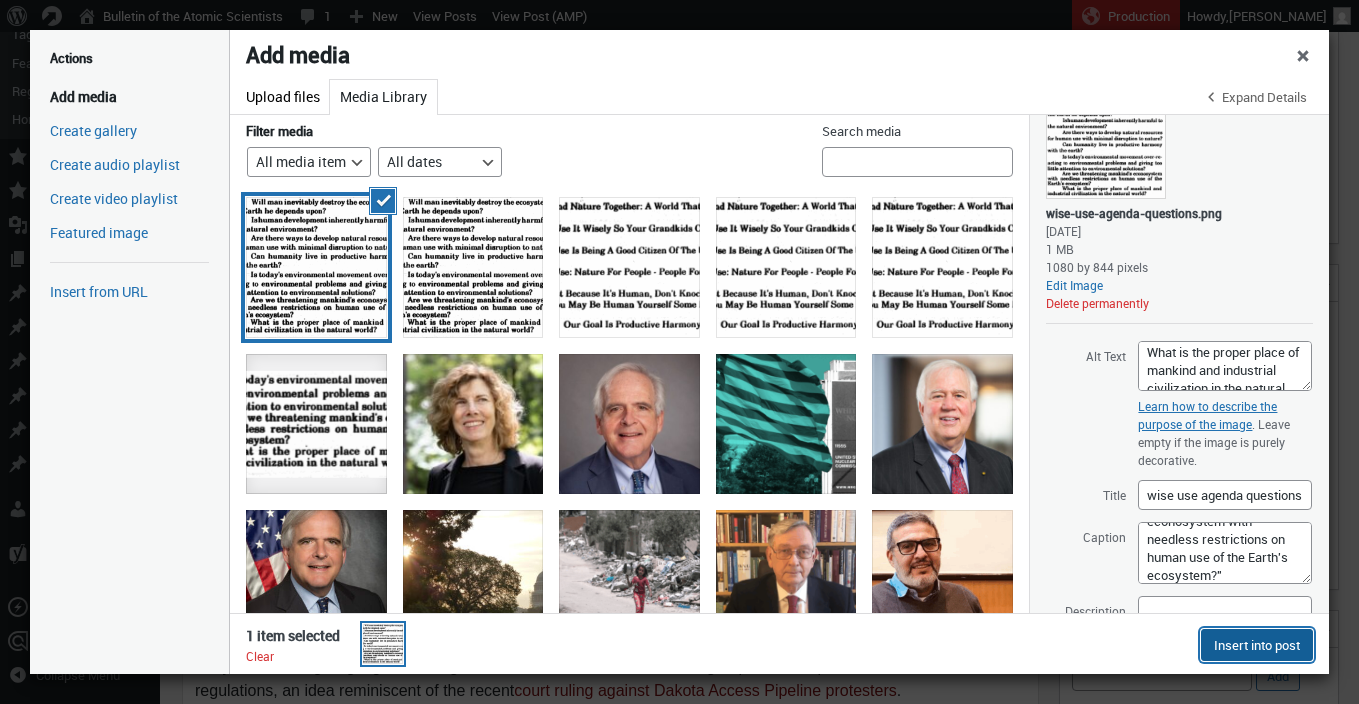 click on "Insert into post" at bounding box center [1257, 645] 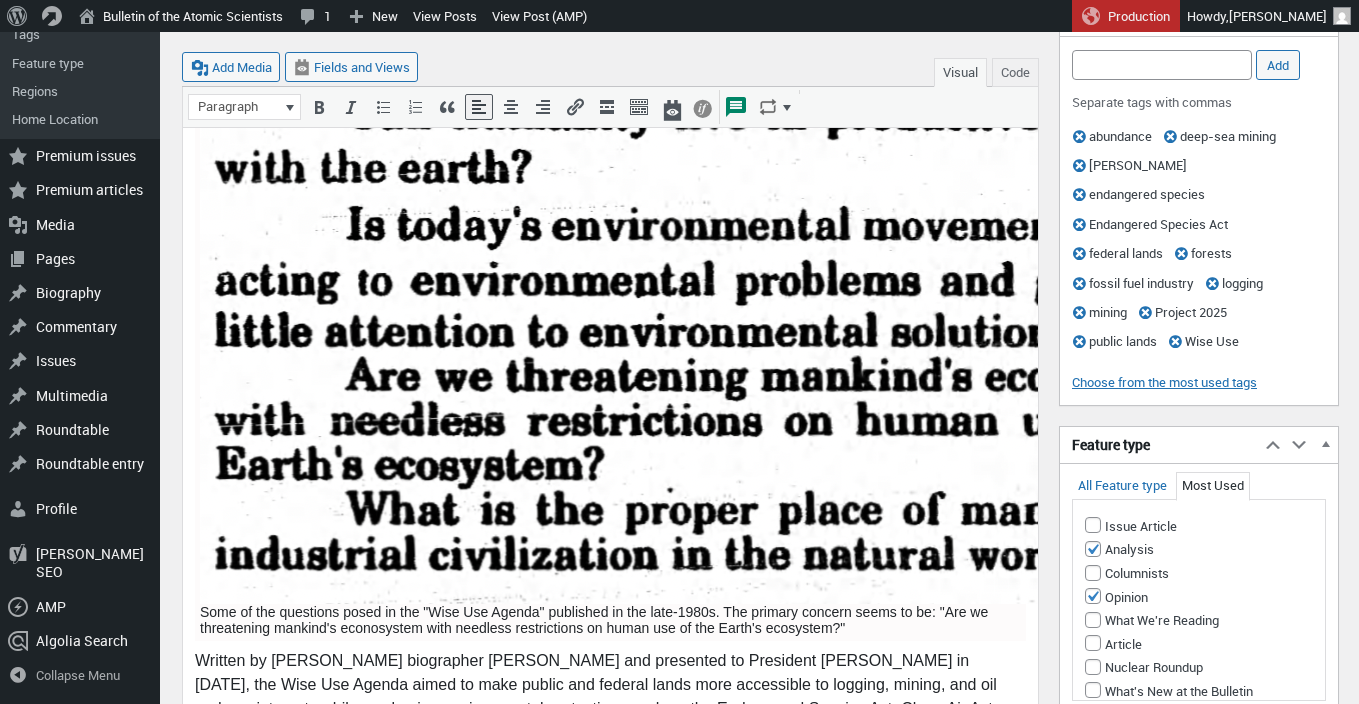 scroll, scrollTop: 1278, scrollLeft: 0, axis: vertical 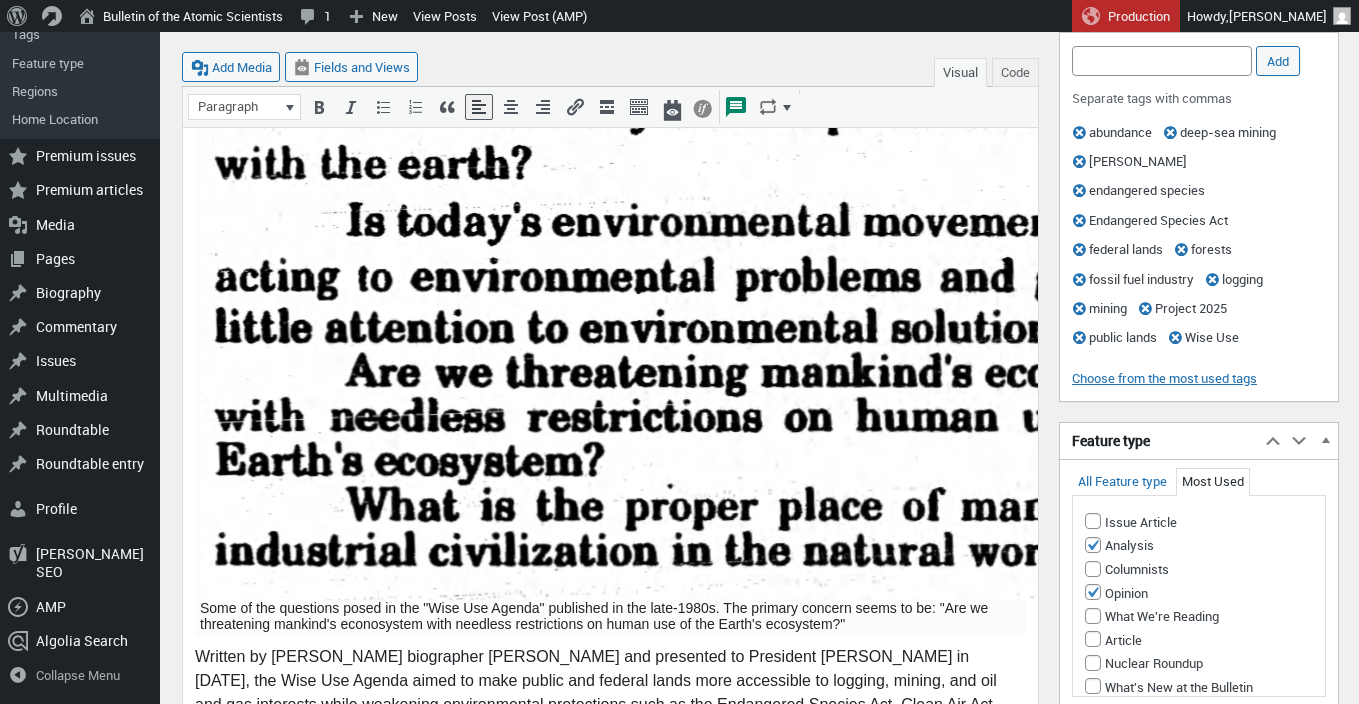 click at bounding box center [740, 178] 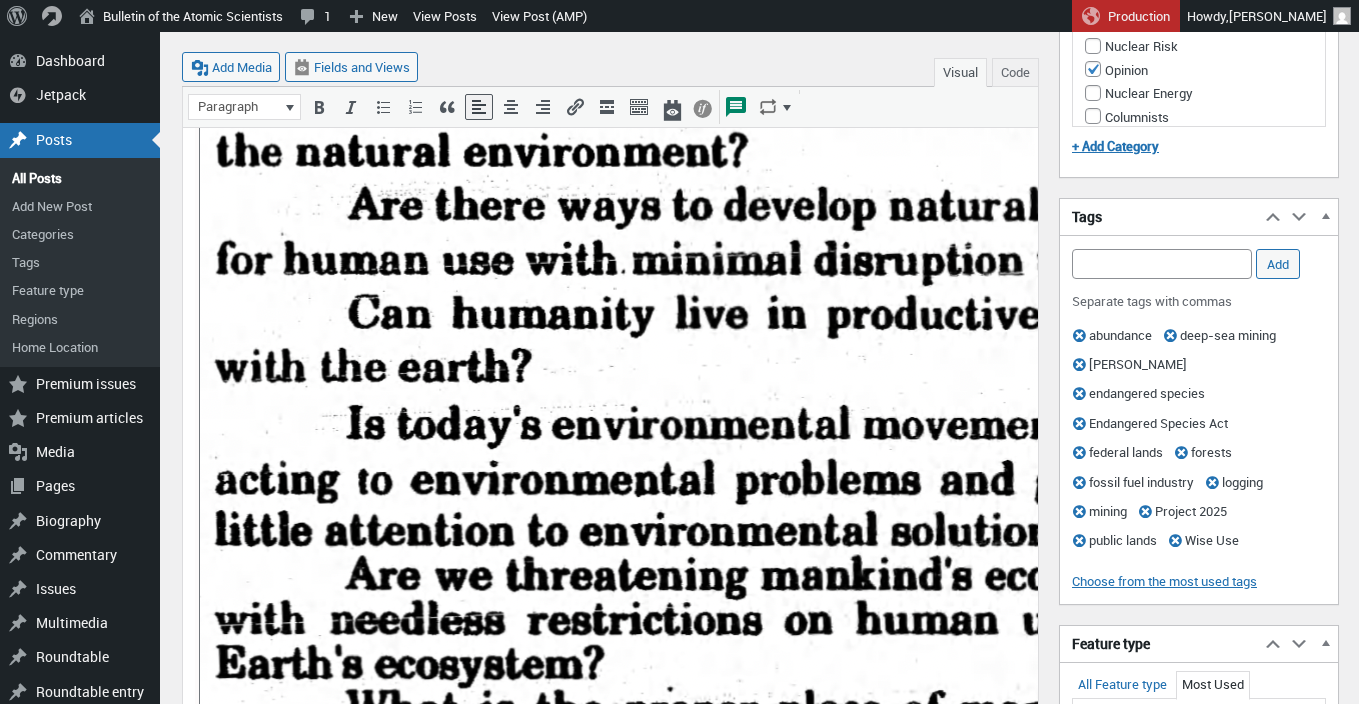 scroll, scrollTop: 992, scrollLeft: 0, axis: vertical 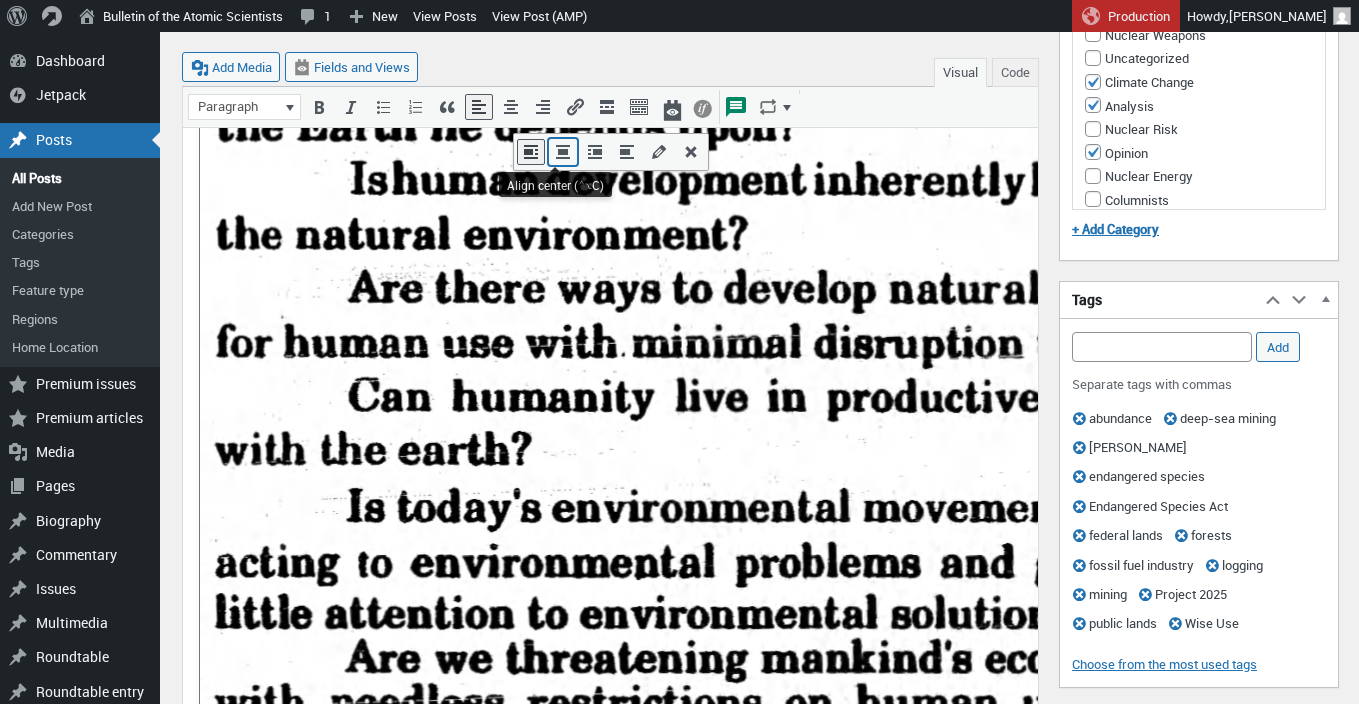 click at bounding box center [563, 152] 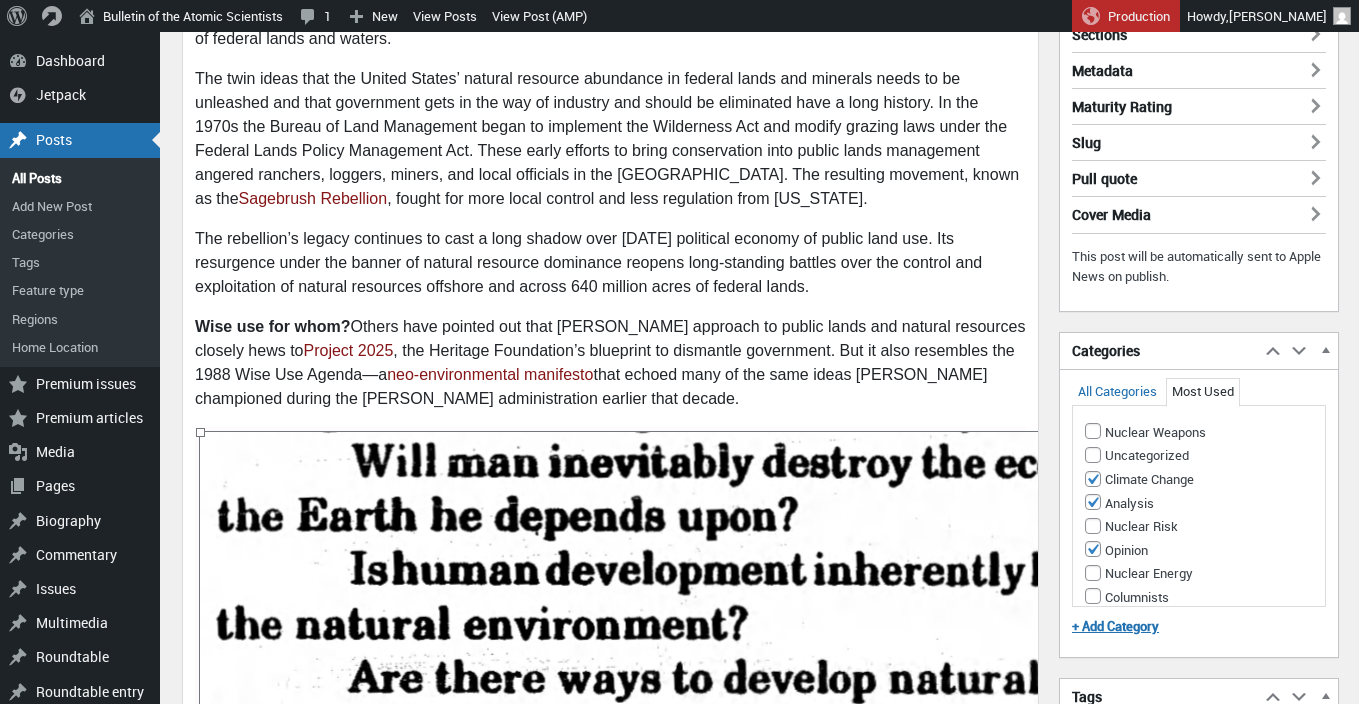 scroll, scrollTop: 0, scrollLeft: 0, axis: both 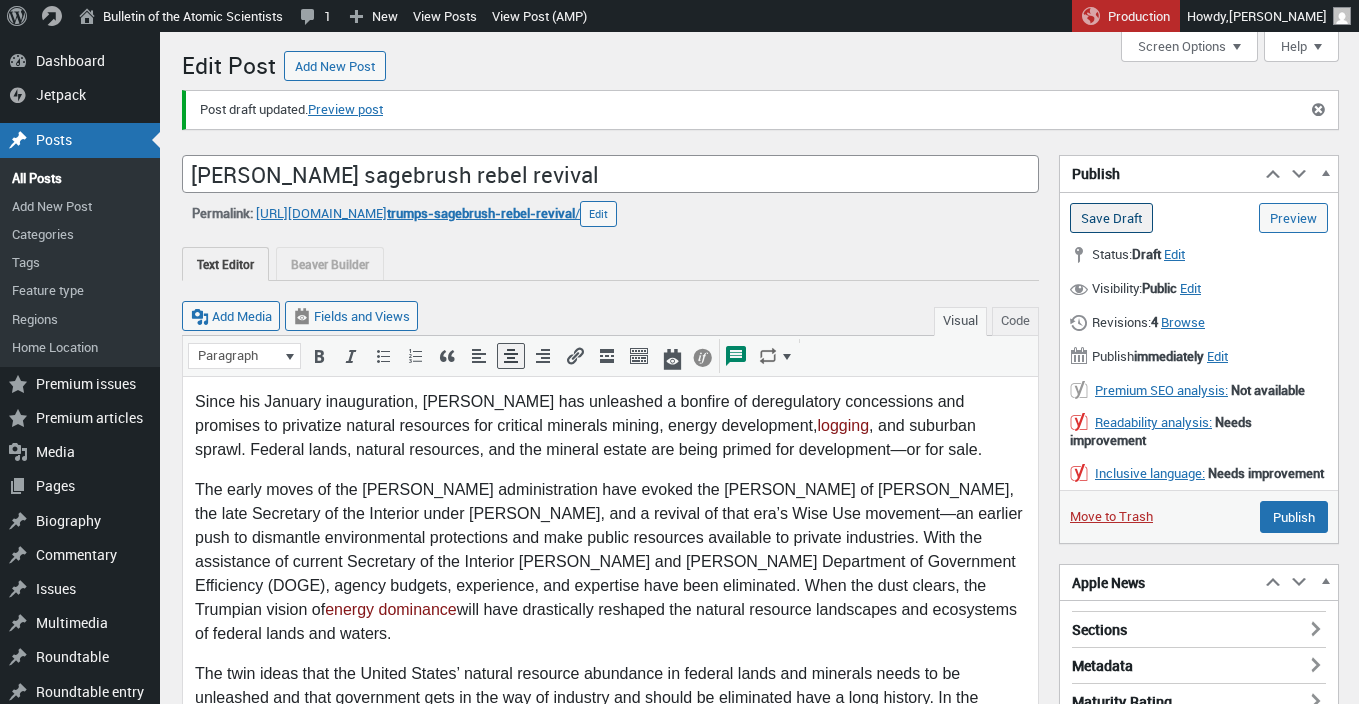click on "Save Draft" at bounding box center [1111, 218] 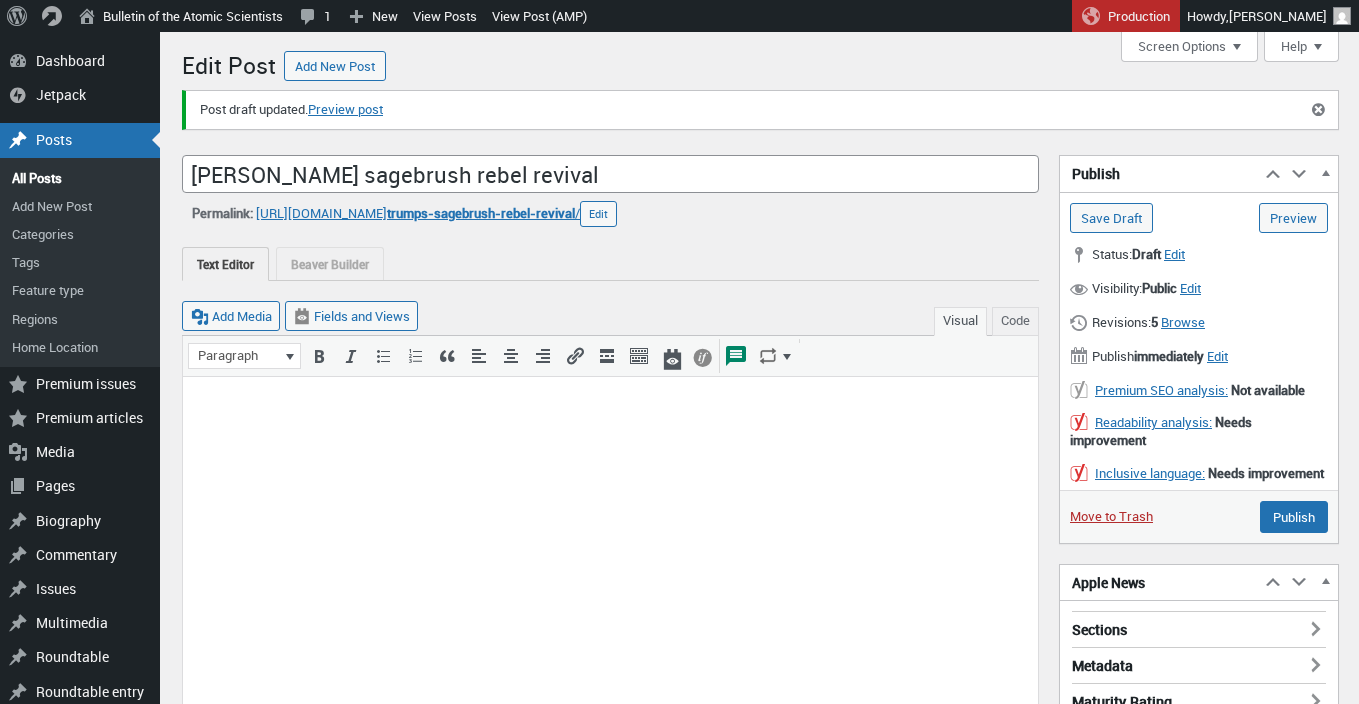 scroll, scrollTop: 0, scrollLeft: 0, axis: both 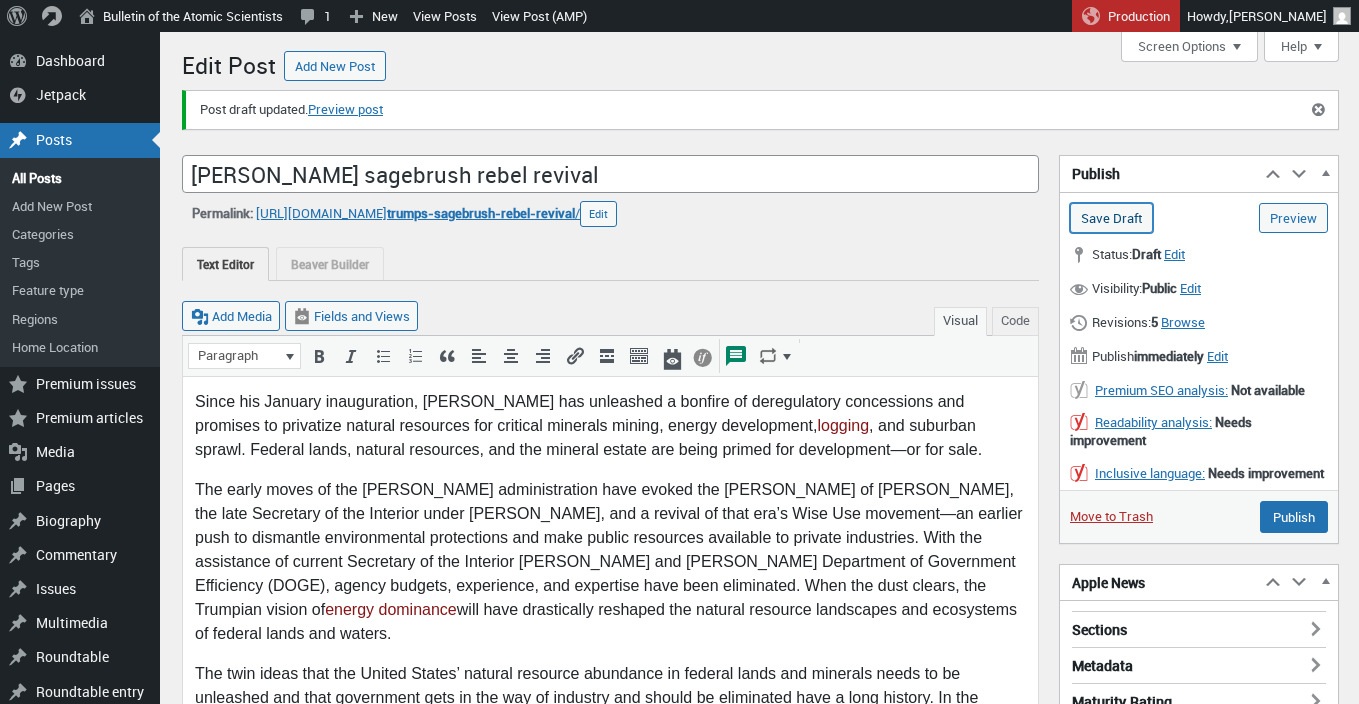 click on "Save Draft" at bounding box center (1111, 218) 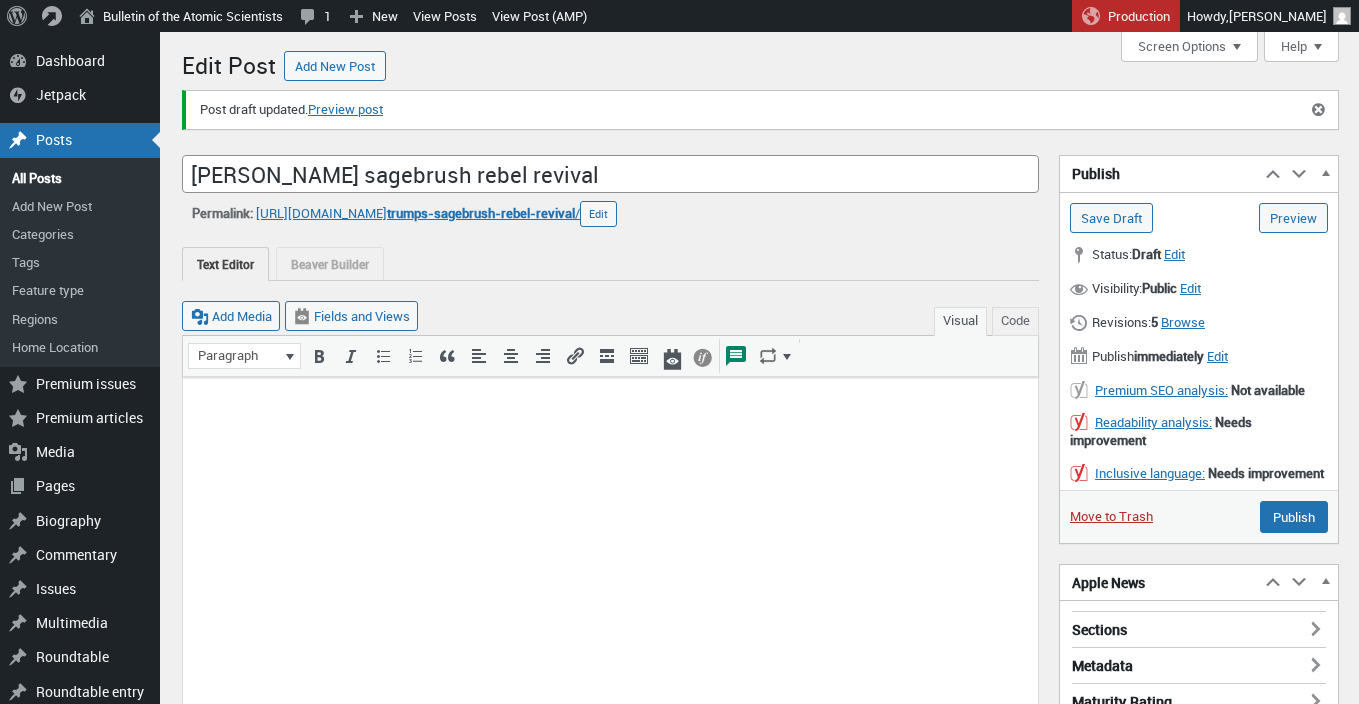 scroll, scrollTop: 0, scrollLeft: 0, axis: both 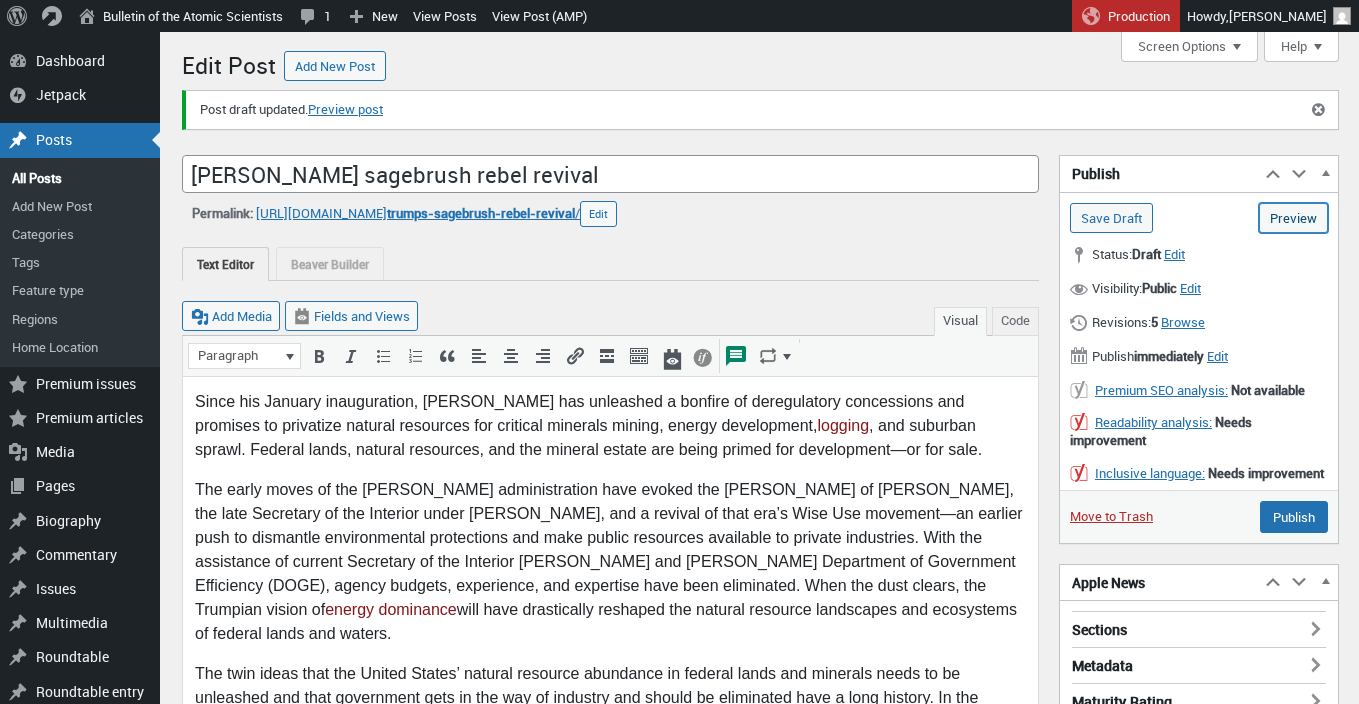 click on "Preview  (opens in a new tab)" at bounding box center [1293, 218] 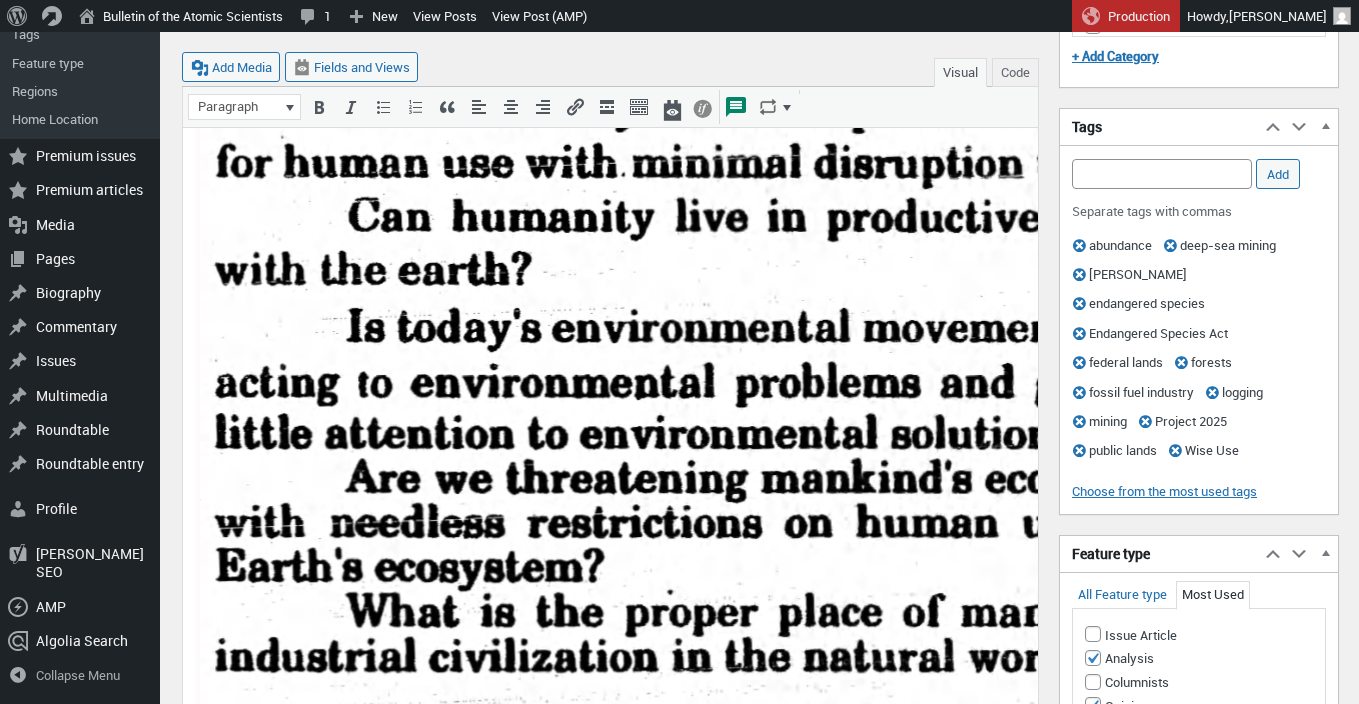 scroll, scrollTop: 1619, scrollLeft: 0, axis: vertical 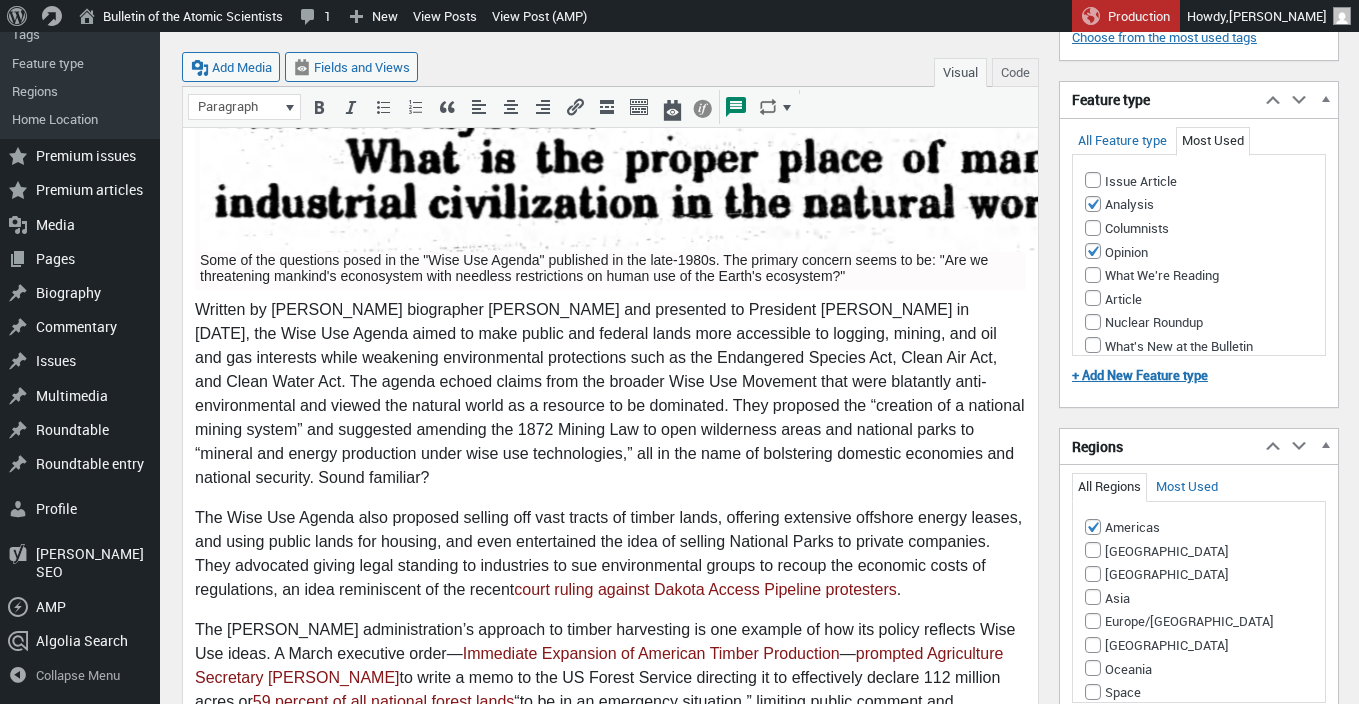 click on "Some of the questions posed in the "Wise Use Agenda" published in the late-1980s. The primary concern seems to be: "Are we threatening mankind's econosystem with needless restrictions on human use of the Earth's ecosystem?"" at bounding box center (610, 265) 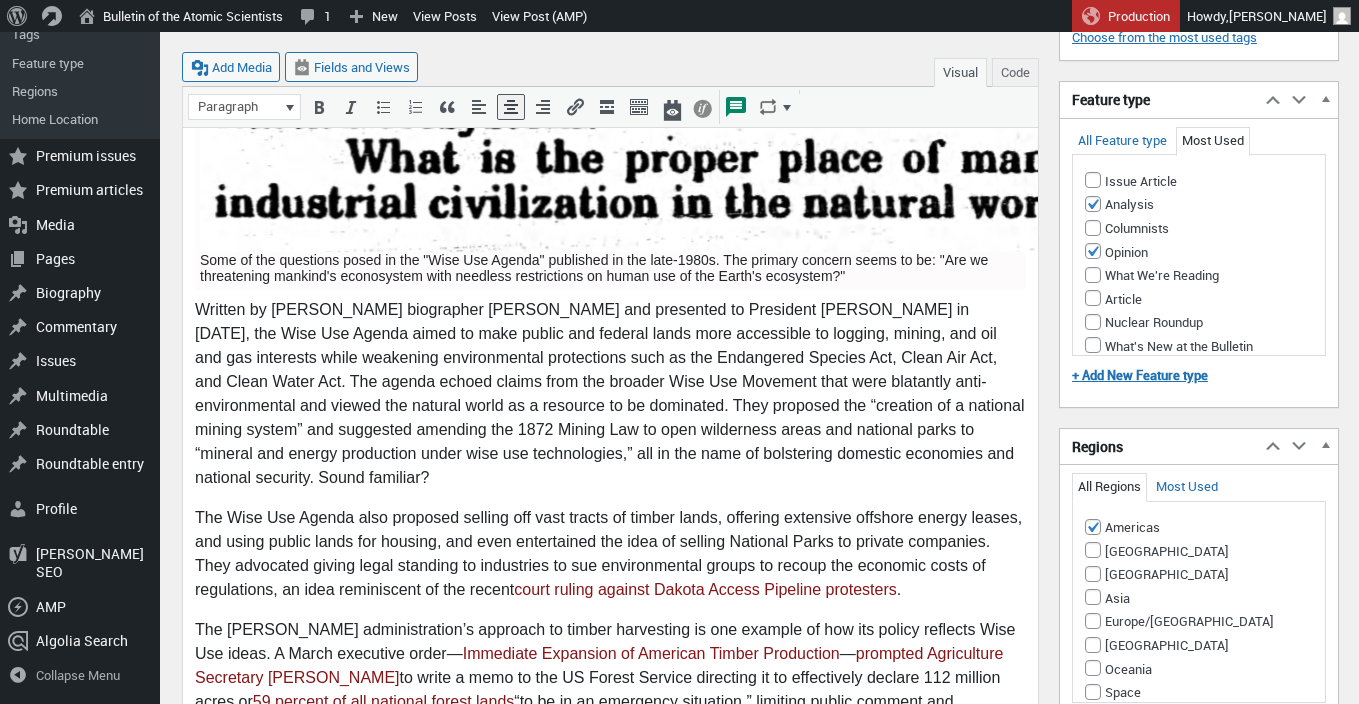 click on "Some of the questions posed in the "Wise Use Agenda" published in the late-1980s. The primary concern seems to be: "Are we threatening mankind's econosystem with needless restrictions on human use of the Earth's ecosystem?"" at bounding box center [610, 265] 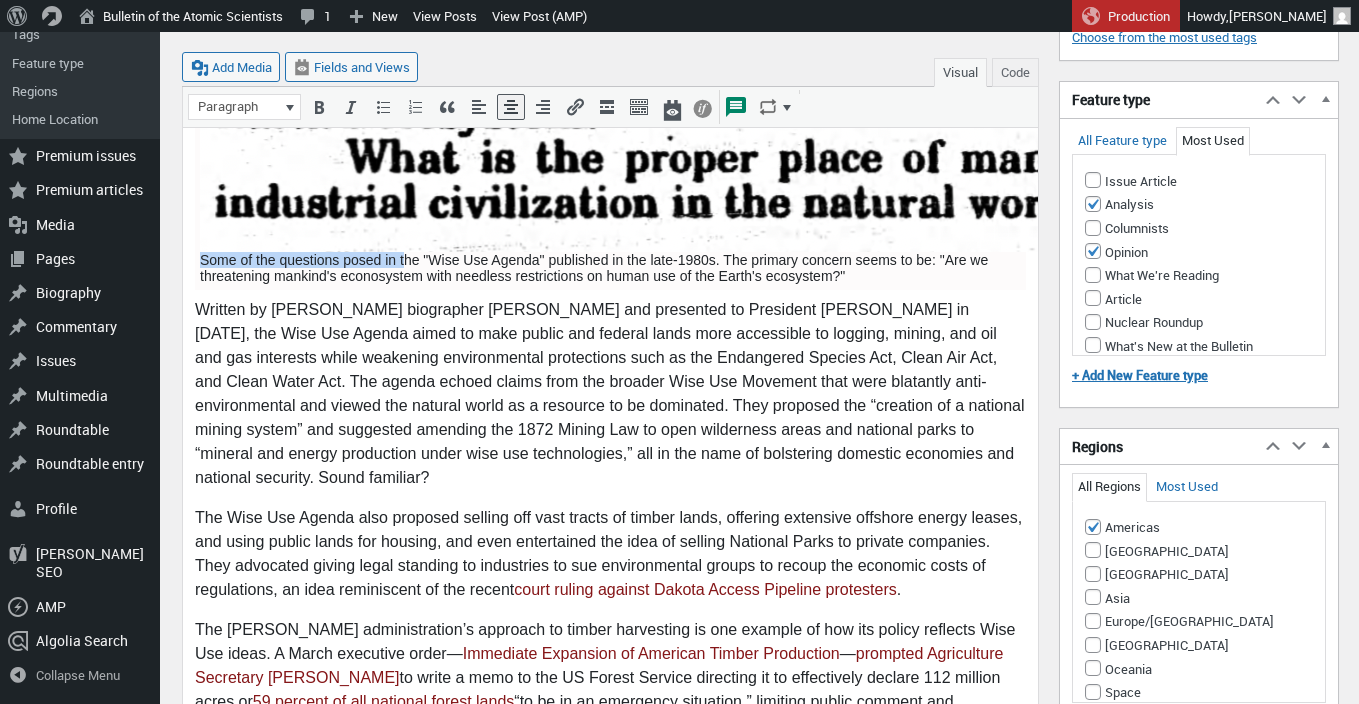 drag, startPoint x: 403, startPoint y: 263, endPoint x: 191, endPoint y: 260, distance: 212.02122 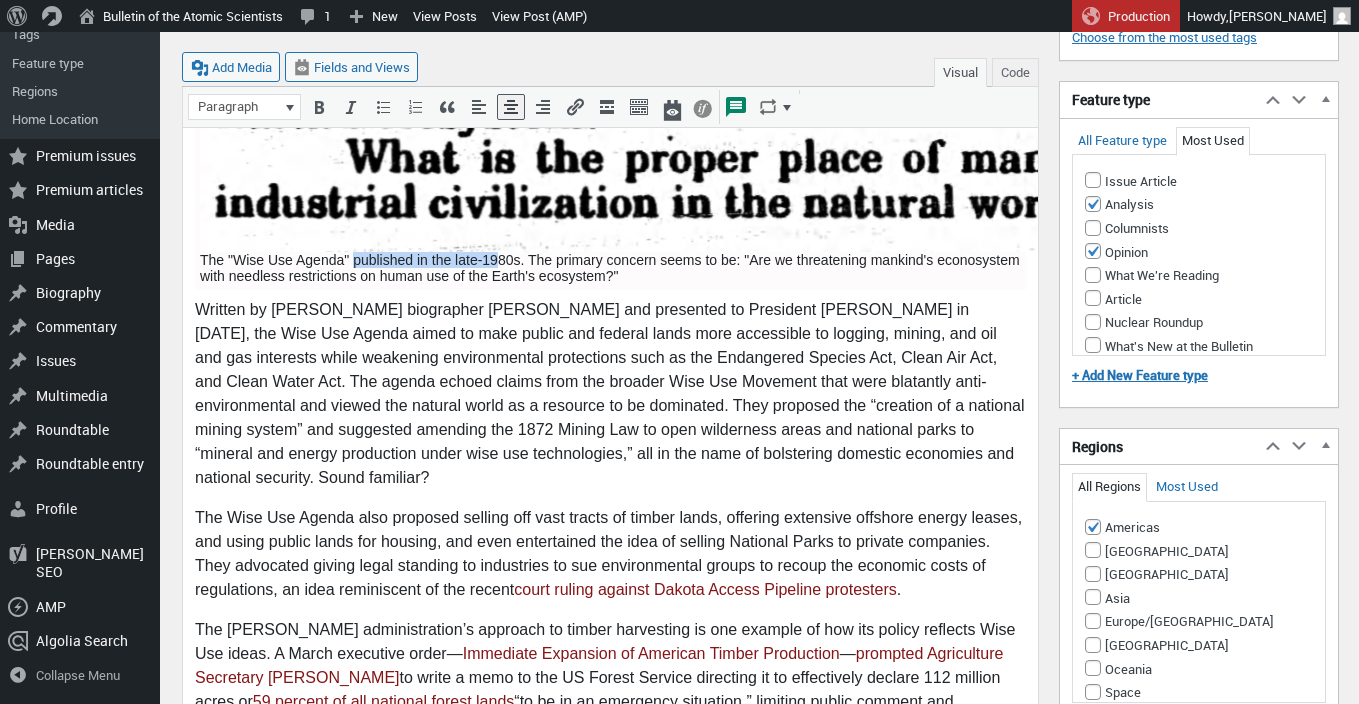 drag, startPoint x: 355, startPoint y: 261, endPoint x: 498, endPoint y: 260, distance: 143.0035 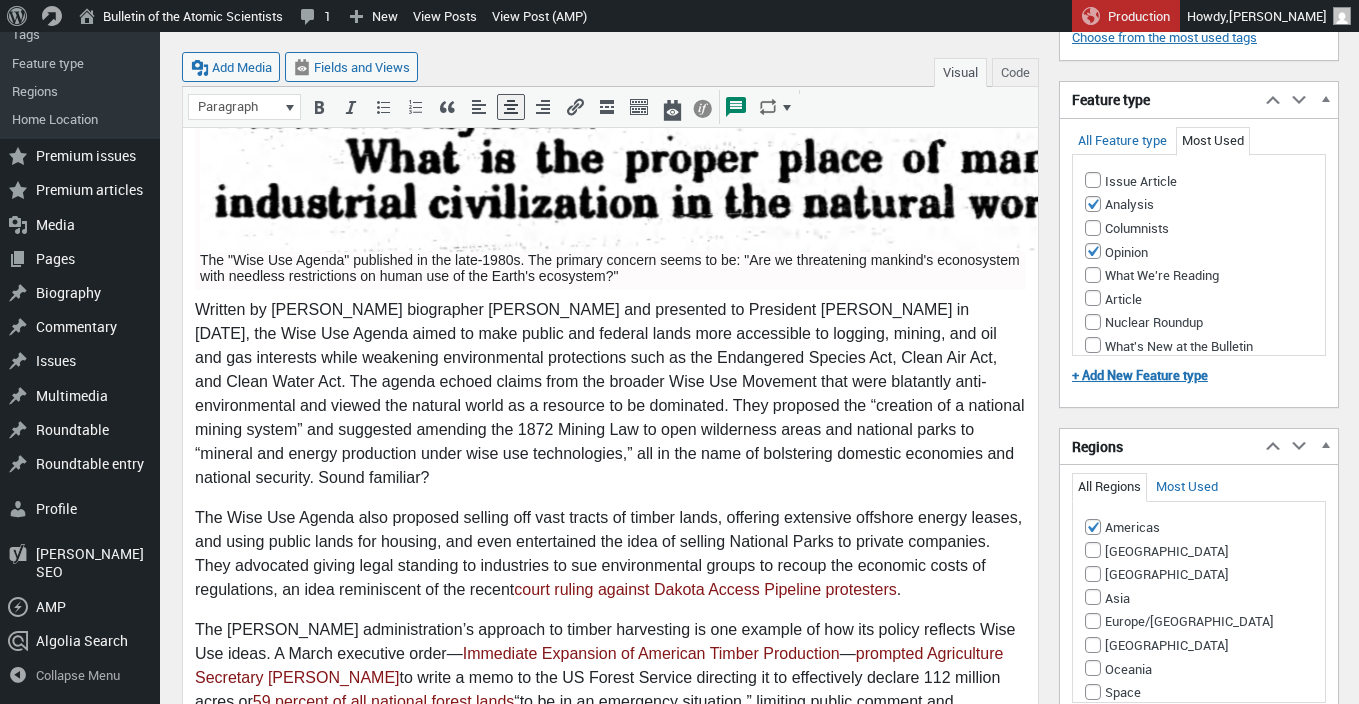 click on "The "Wise Use Agenda" published in the late-1980s. The primary concern seems to be: "Are we threatening mankind's econosystem with needless restrictions on human use of the Earth's ecosystem?"" at bounding box center (610, 265) 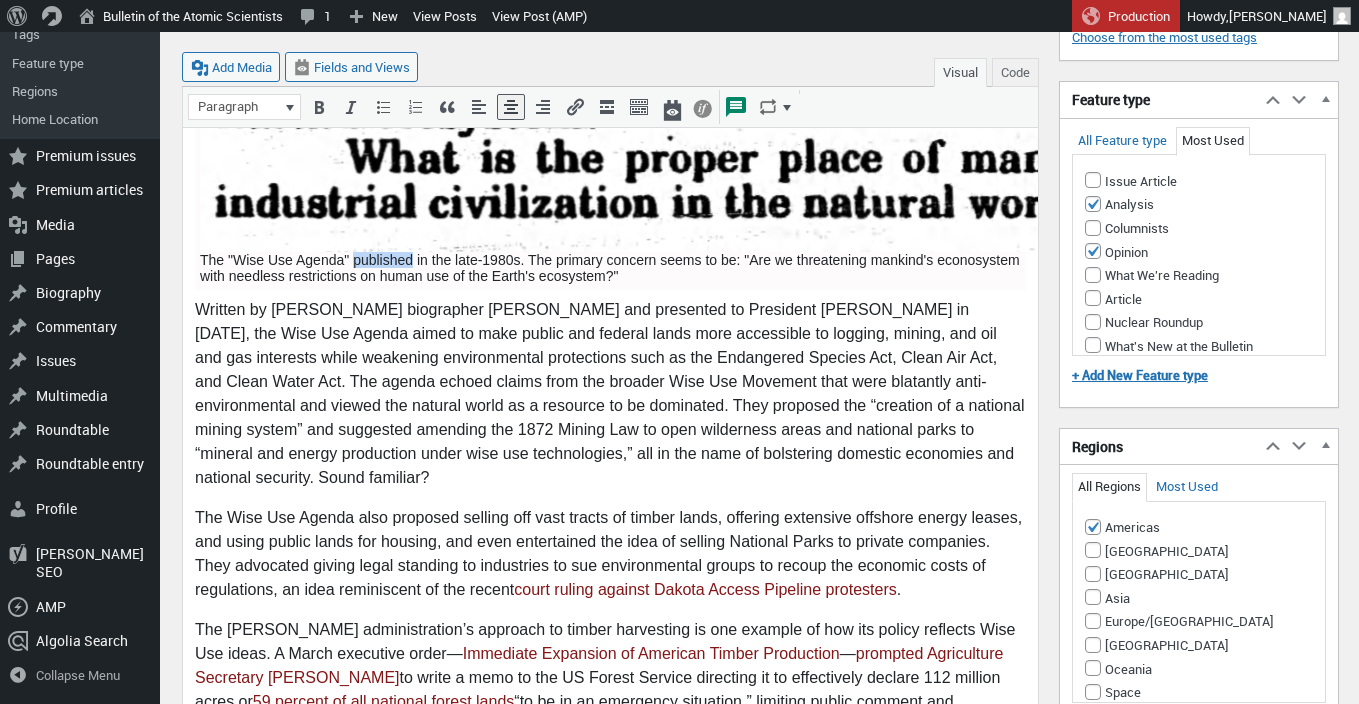 drag, startPoint x: 357, startPoint y: 261, endPoint x: 416, endPoint y: 262, distance: 59.008472 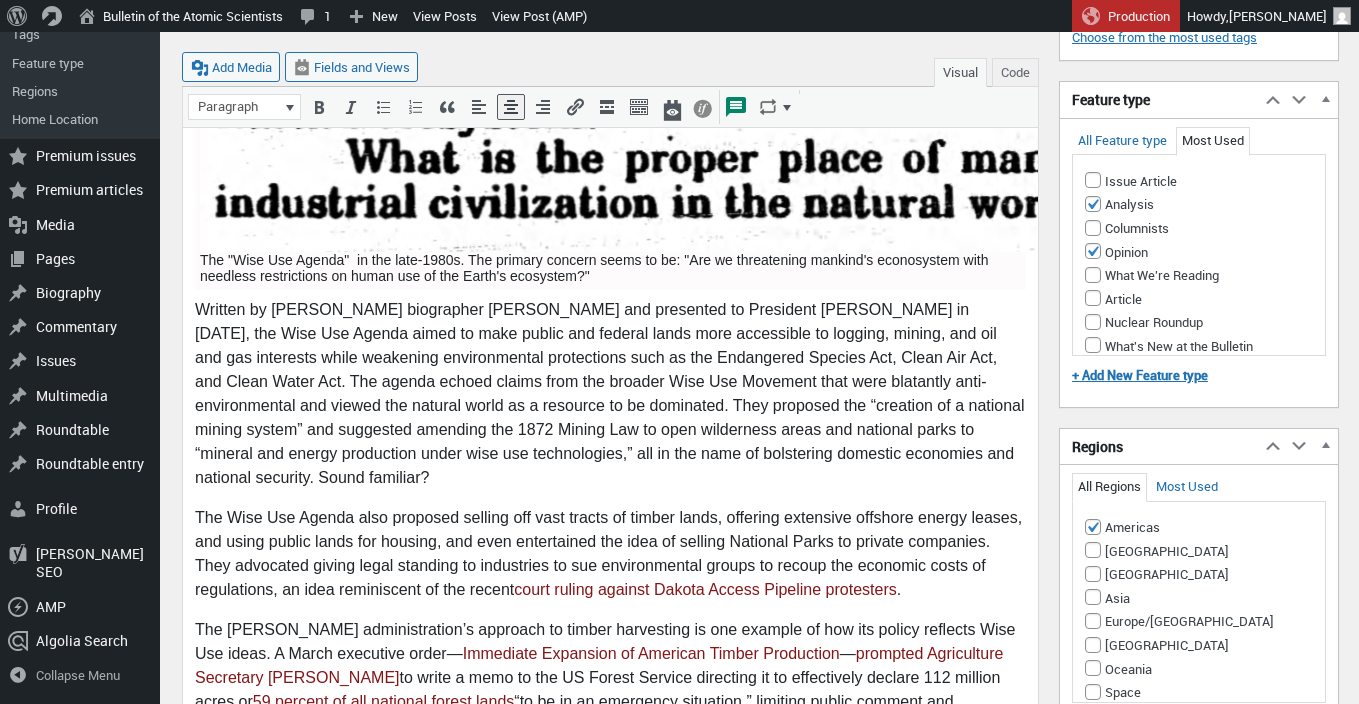 click on "The "Wise Use Agenda"  in the late-1980s. The primary concern seems to be: "Are we threatening mankind's econosystem with needless restrictions on human use of the Earth's ecosystem?"" at bounding box center [610, 265] 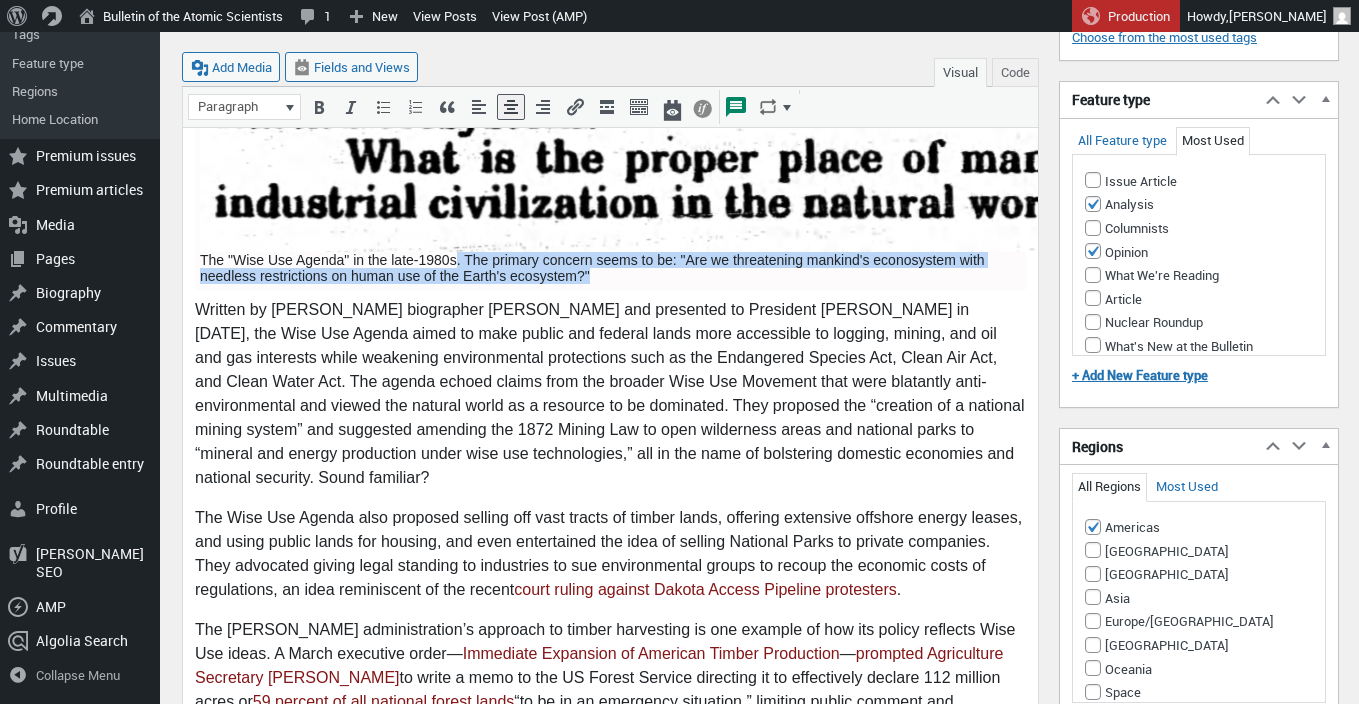 drag, startPoint x: 456, startPoint y: 262, endPoint x: 629, endPoint y: 275, distance: 173.48775 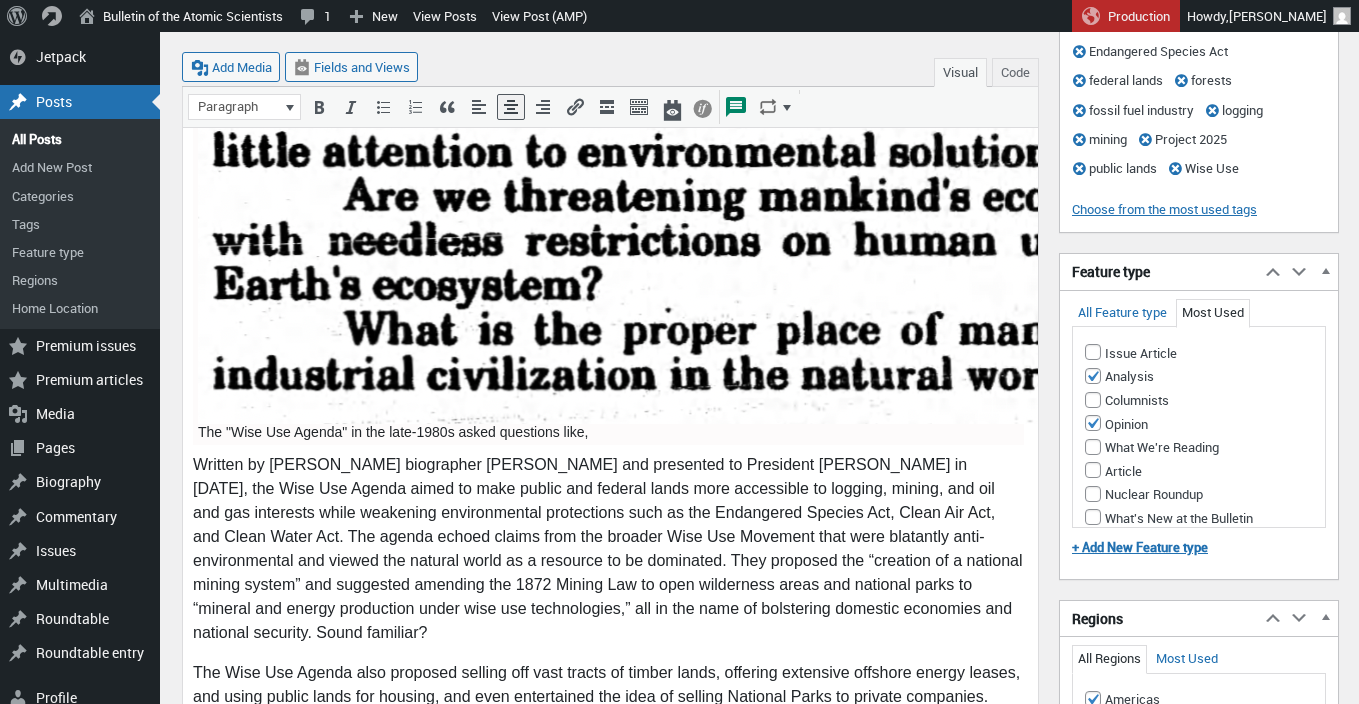 scroll, scrollTop: 0, scrollLeft: 0, axis: both 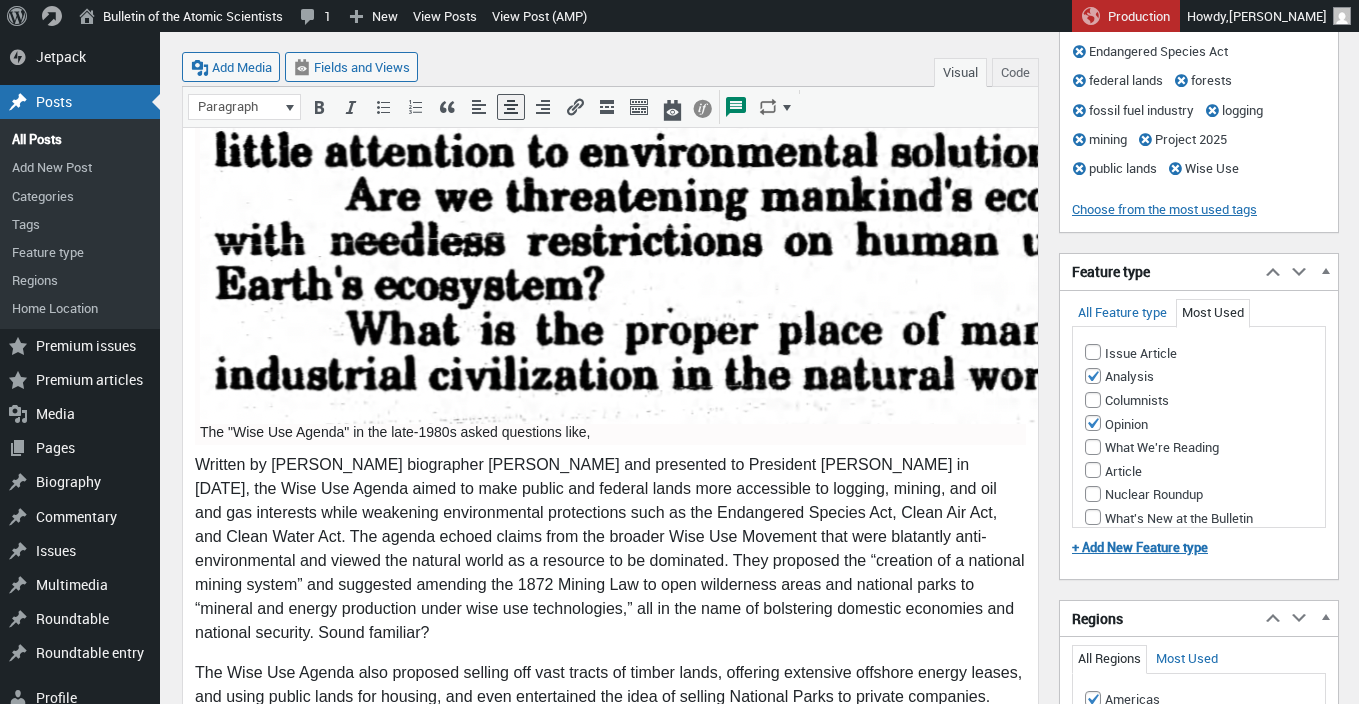 drag, startPoint x: 607, startPoint y: 431, endPoint x: 198, endPoint y: 431, distance: 409 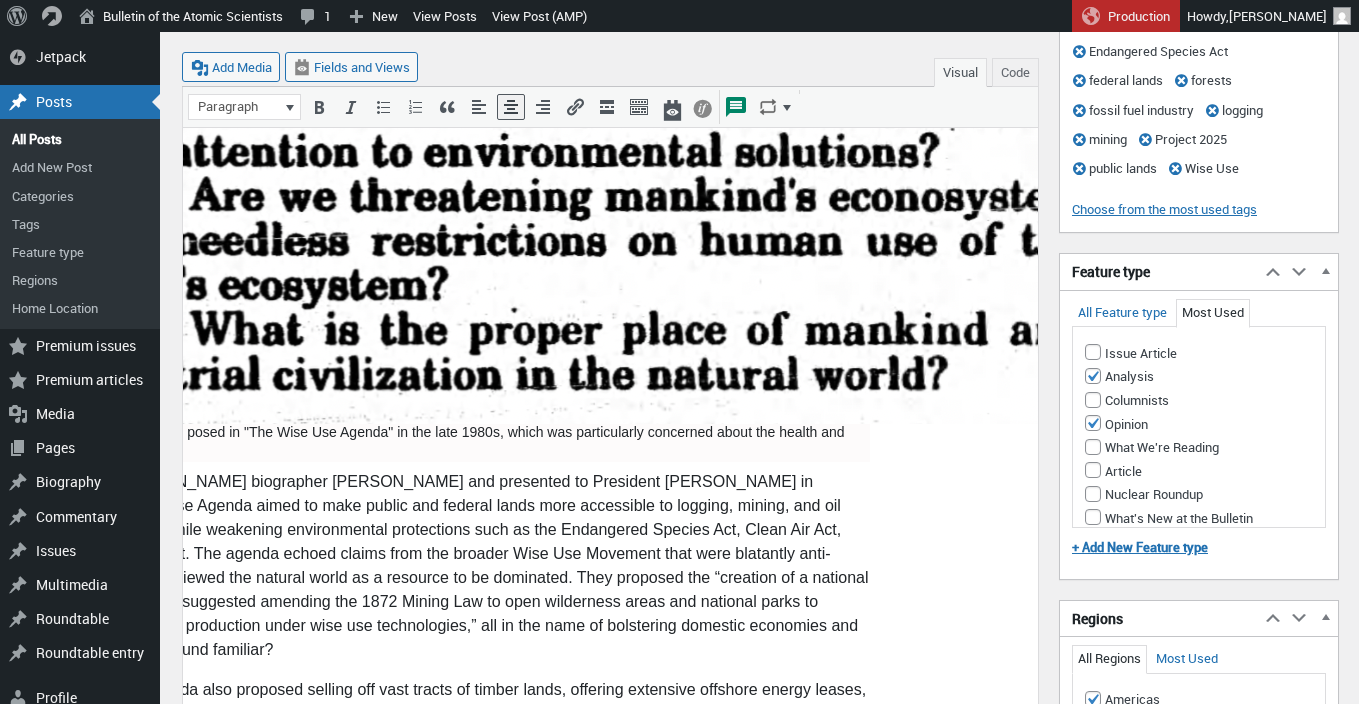 scroll, scrollTop: 0, scrollLeft: 0, axis: both 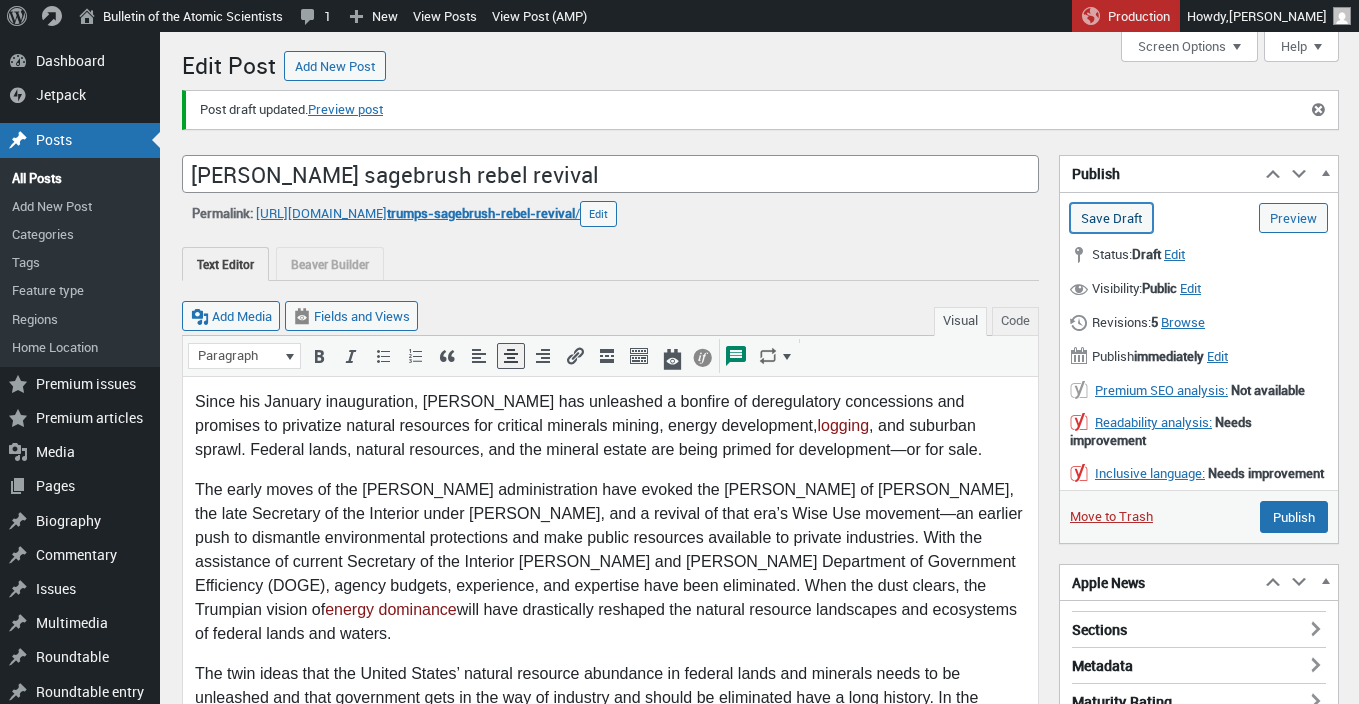 click on "Save Draft" at bounding box center (1111, 218) 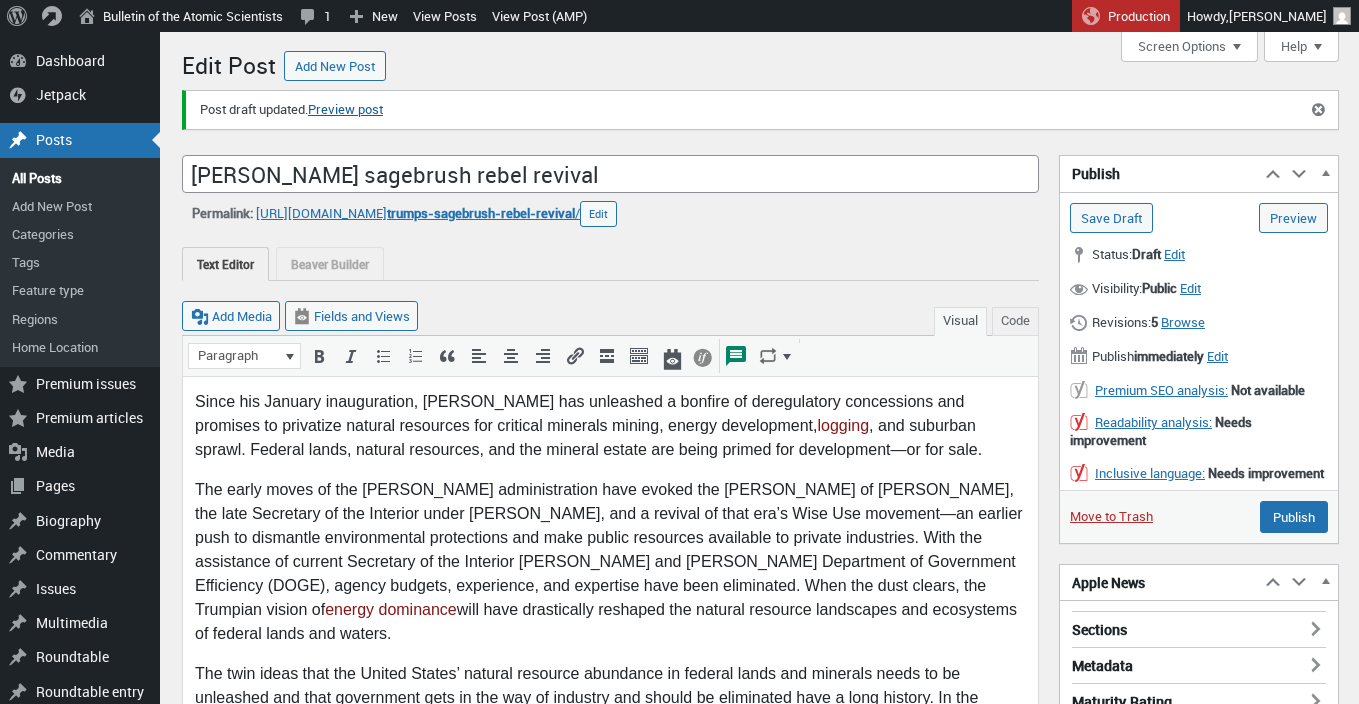 scroll, scrollTop: 0, scrollLeft: 0, axis: both 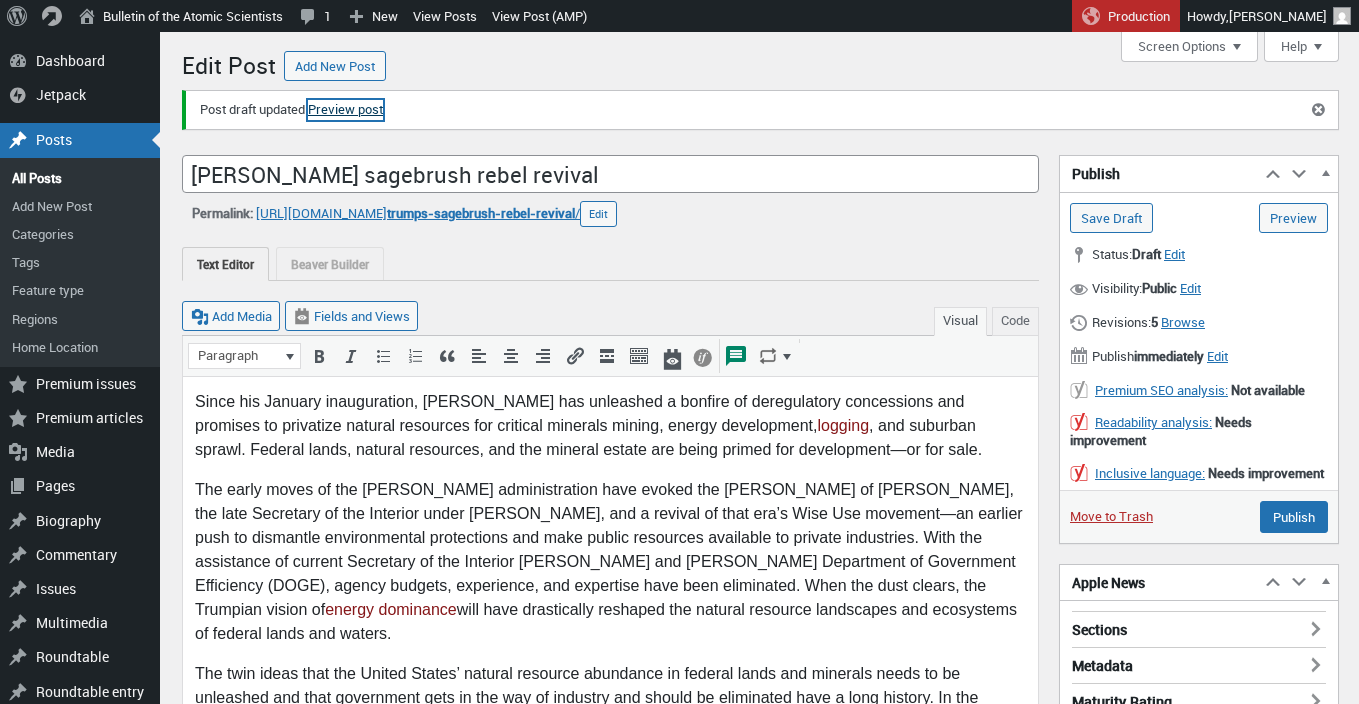 click on "Preview post" at bounding box center (345, 110) 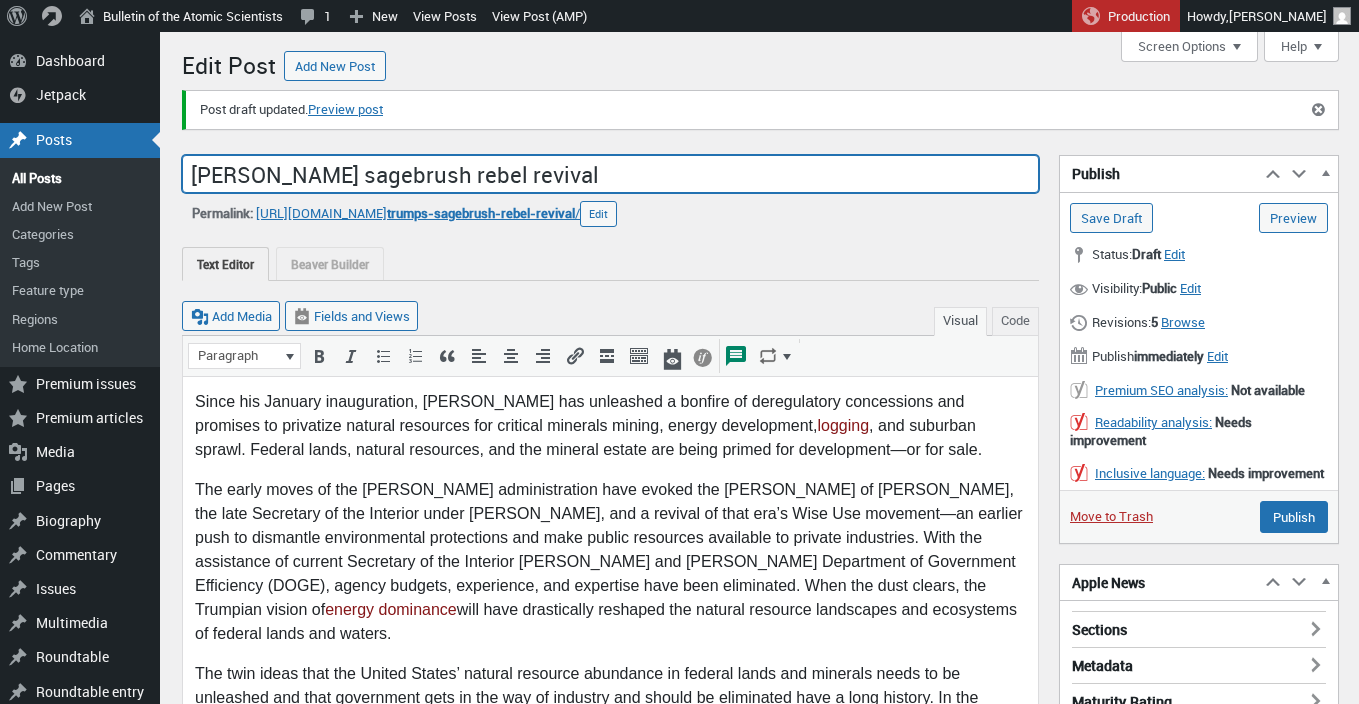 drag, startPoint x: 267, startPoint y: 179, endPoint x: 198, endPoint y: 183, distance: 69.115845 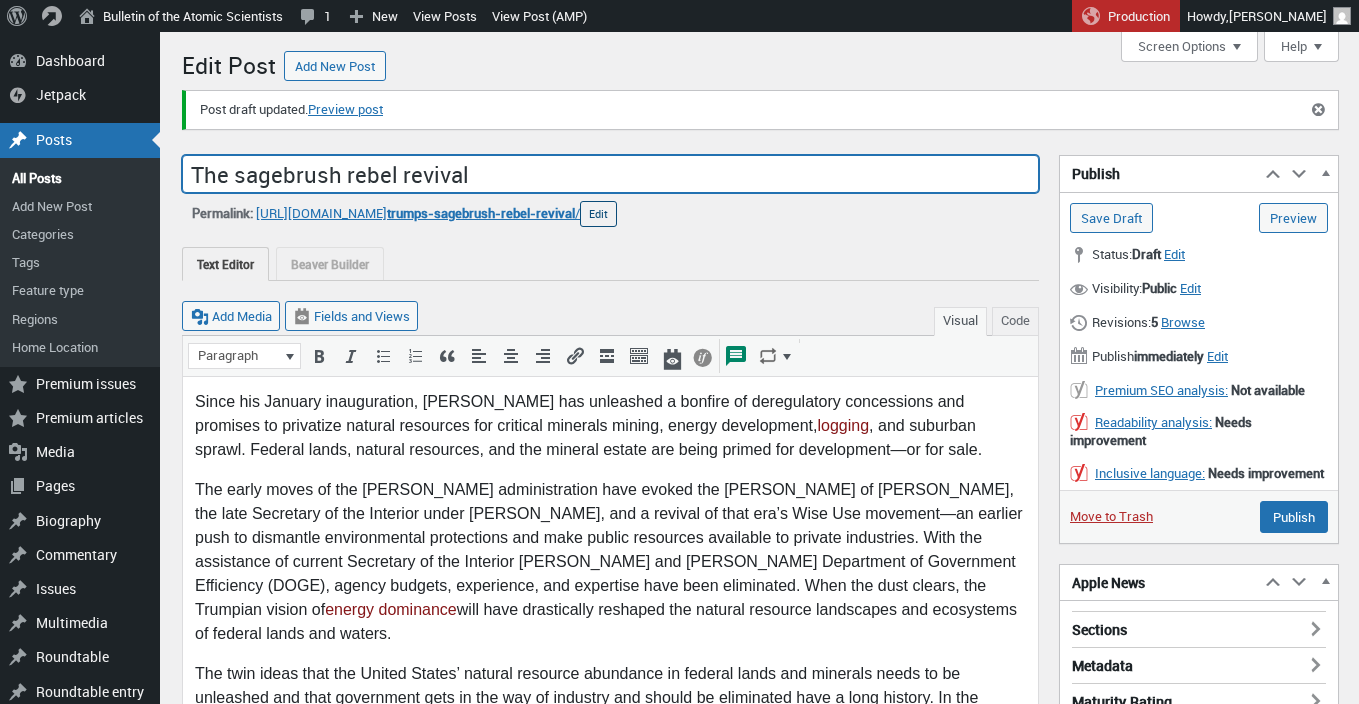type on "The sagebrush rebel revival" 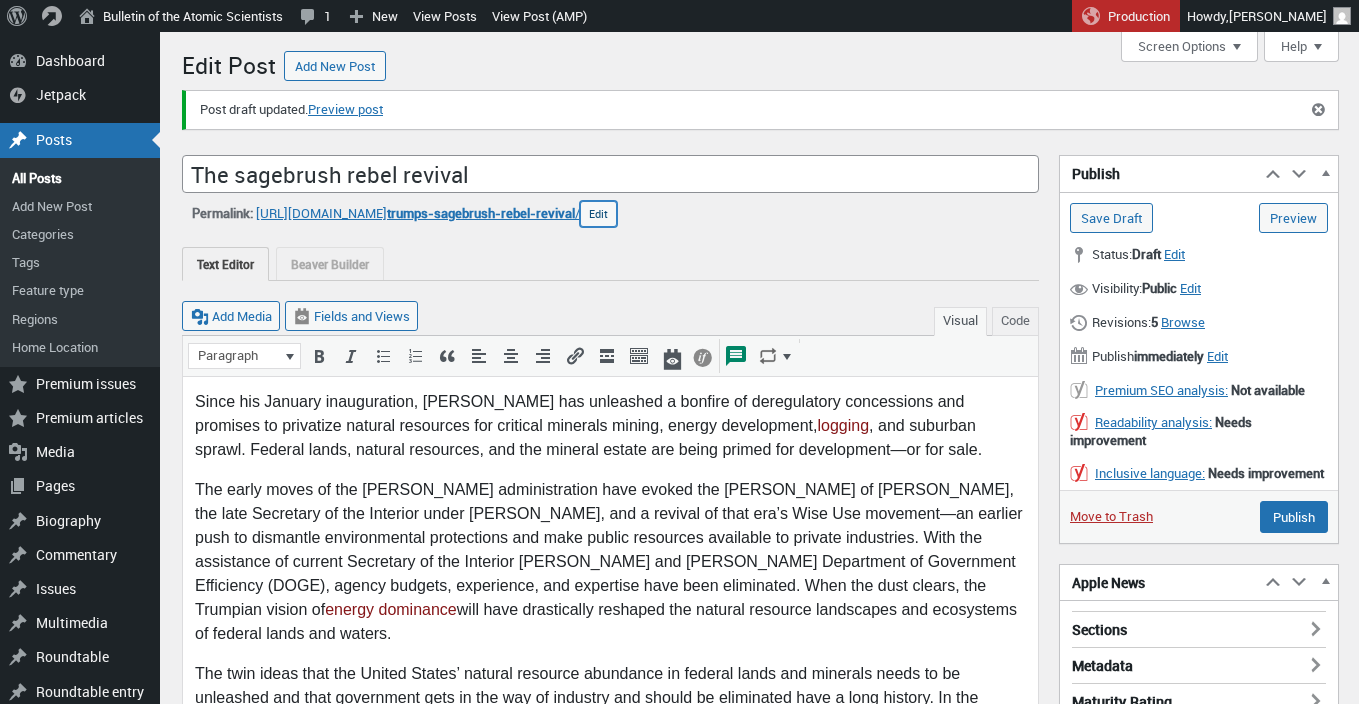 click on "Edit" at bounding box center (598, 214) 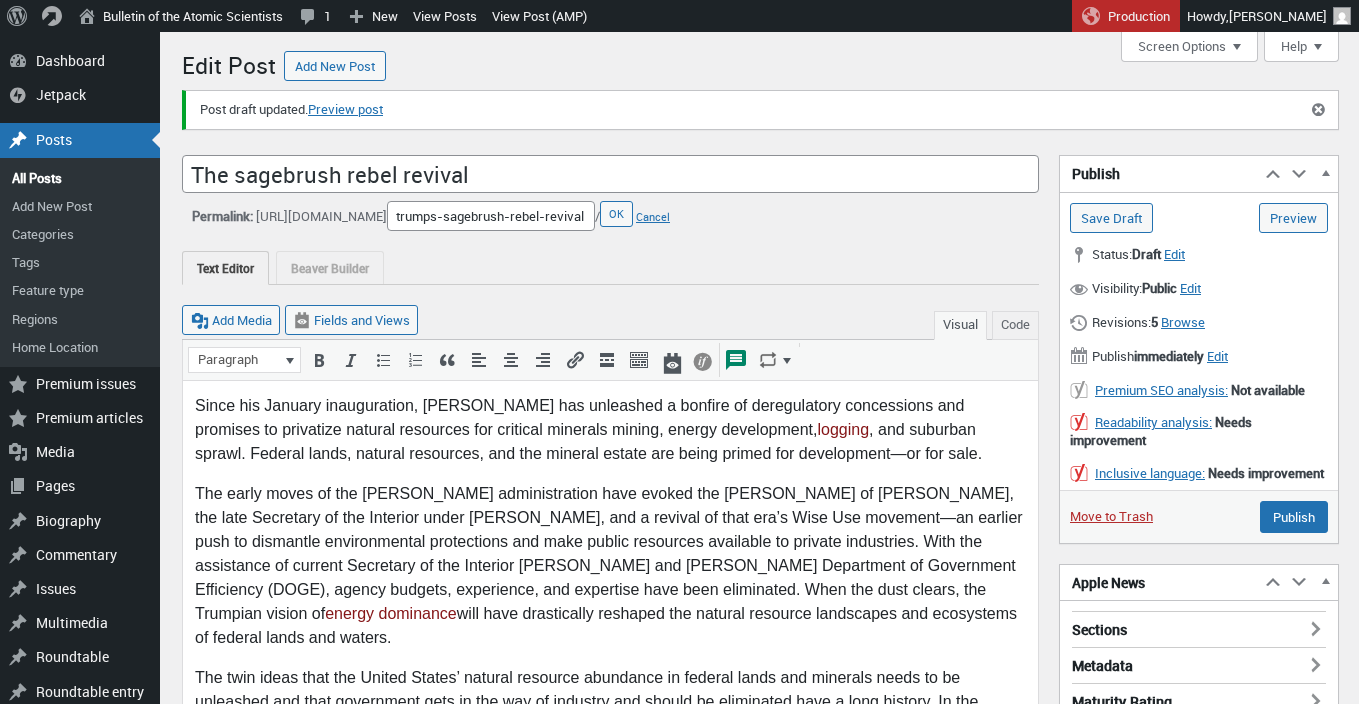 click on "trumps-sagebrush-rebel-revival" at bounding box center [491, 216] 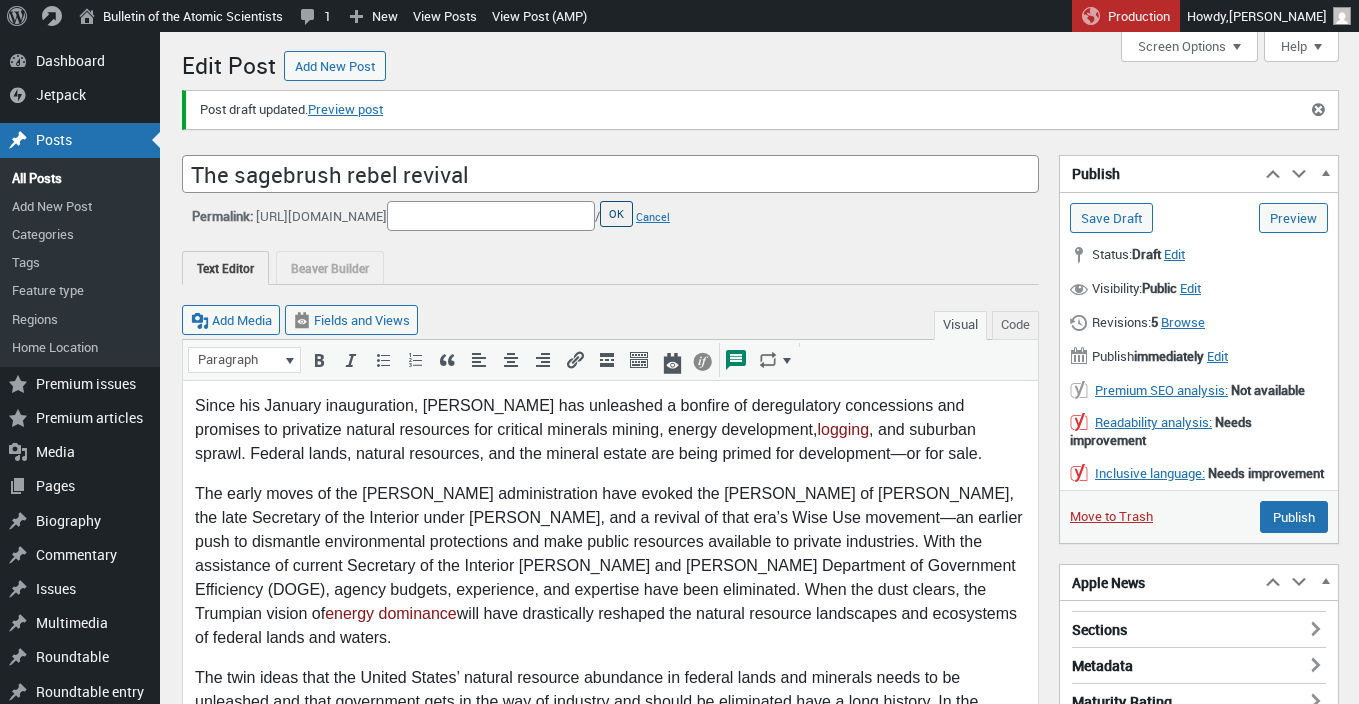type 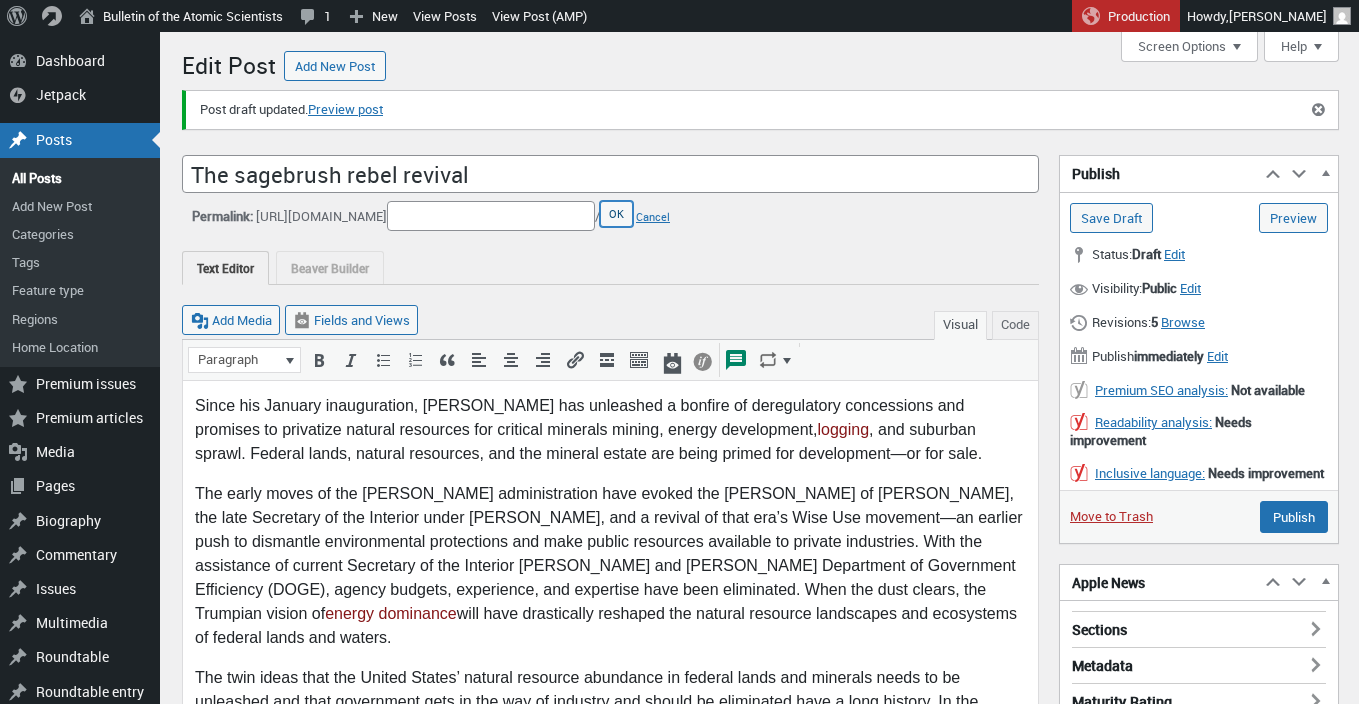 drag, startPoint x: 693, startPoint y: 217, endPoint x: 626, endPoint y: 165, distance: 84.811554 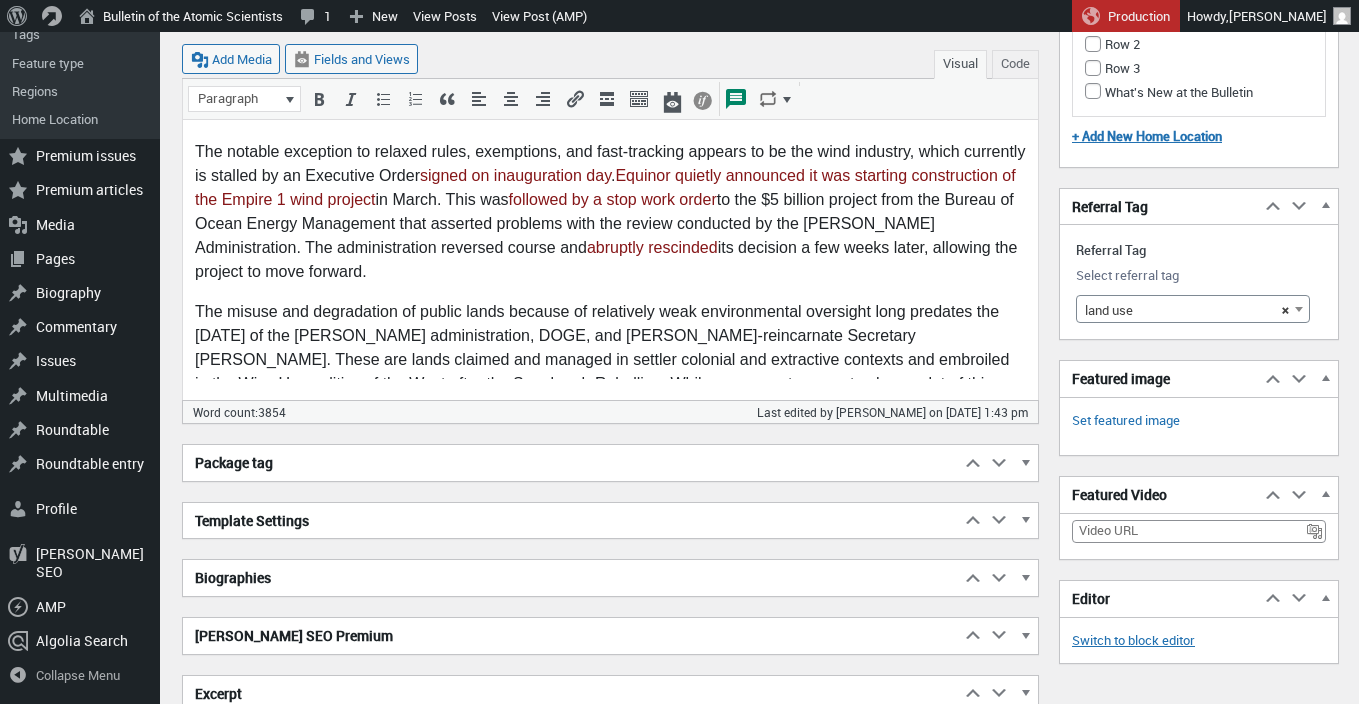 scroll, scrollTop: 7492, scrollLeft: 0, axis: vertical 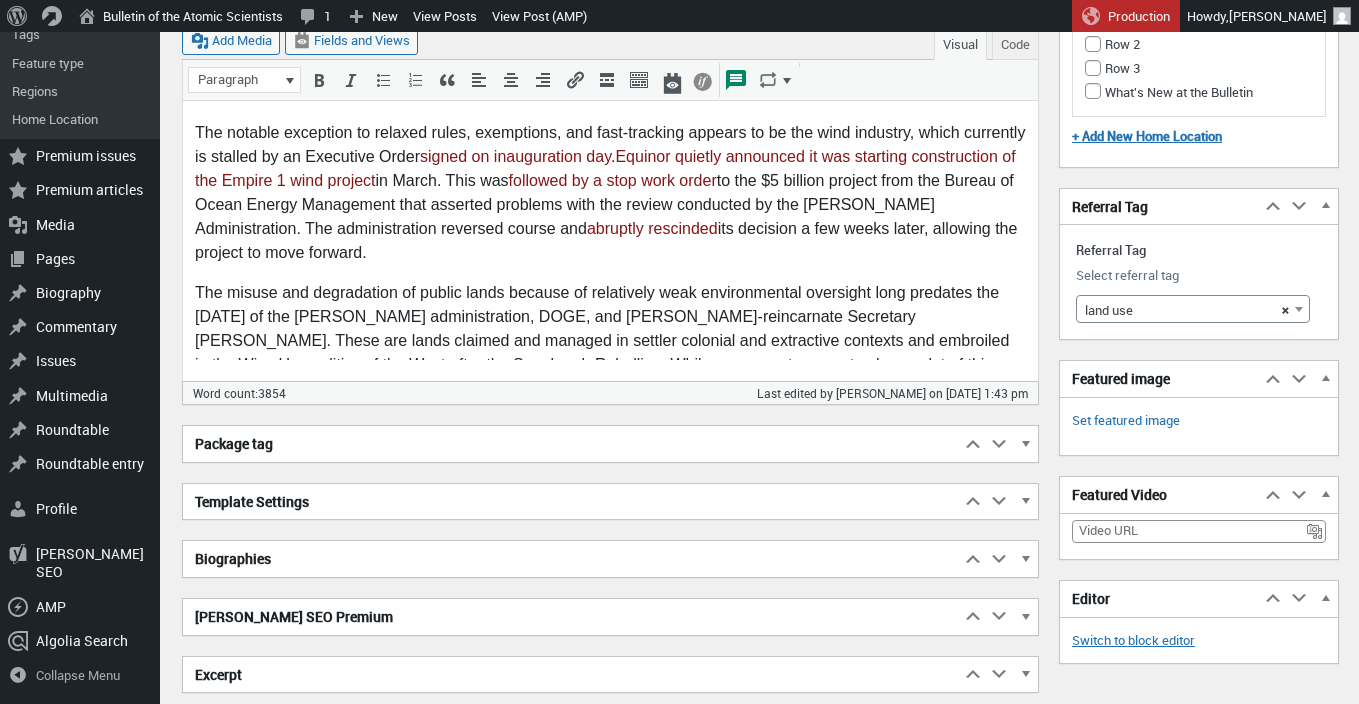 click on "Excerpt" at bounding box center (571, 675) 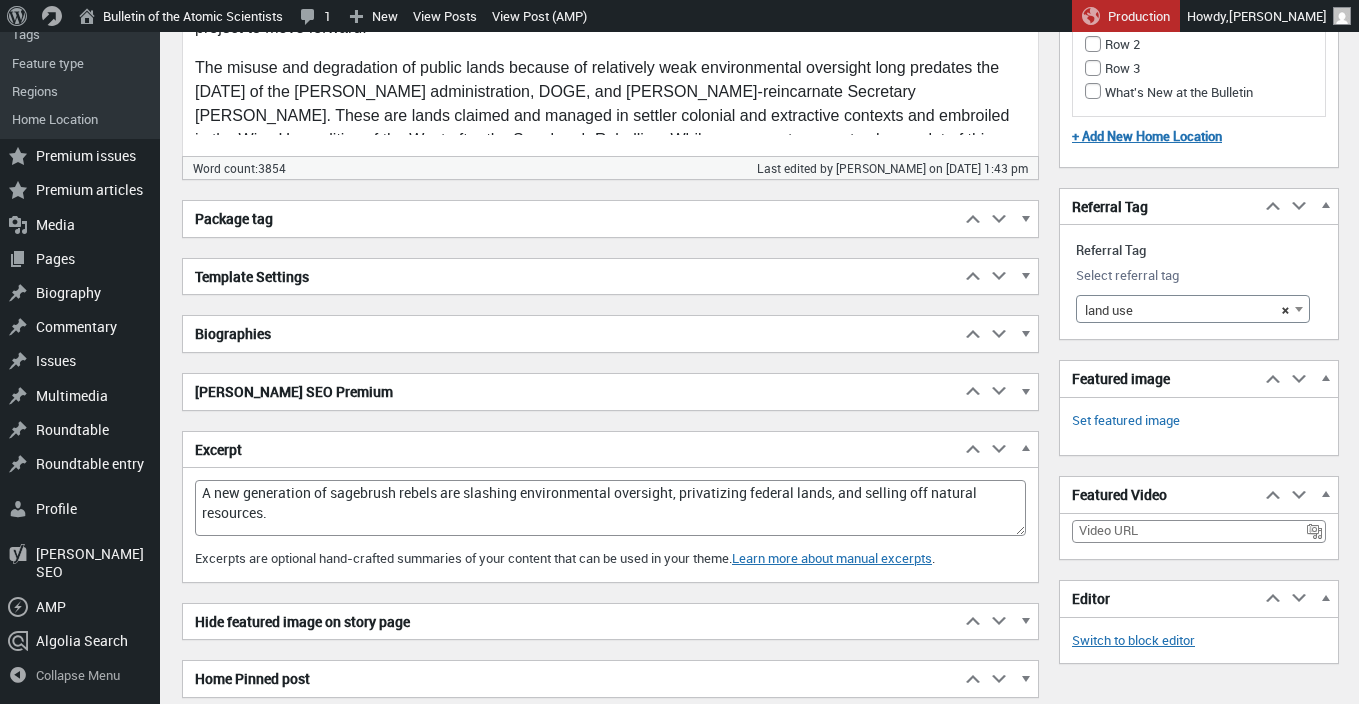 scroll, scrollTop: 7766, scrollLeft: 0, axis: vertical 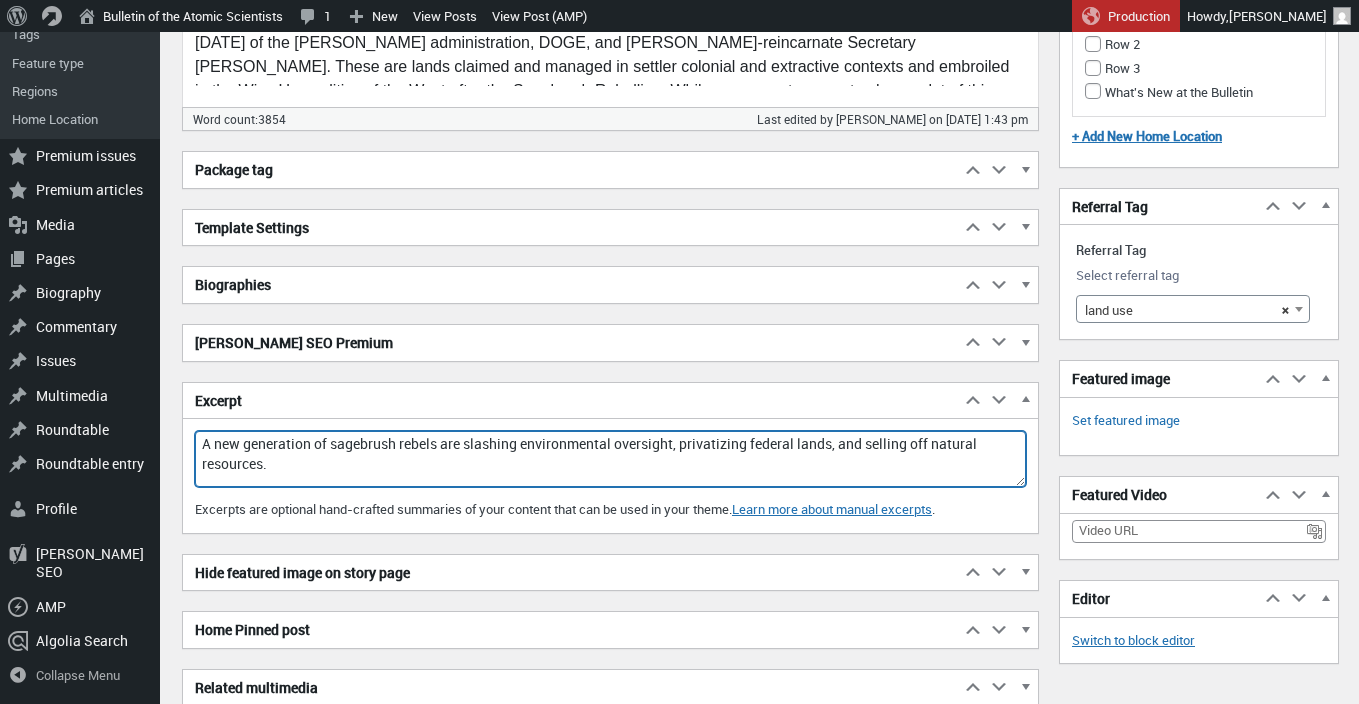 click on "A new generation of sagebrush rebels are slashing environmental oversight, privatizing federal lands, and selling off natural resources." at bounding box center (610, 459) 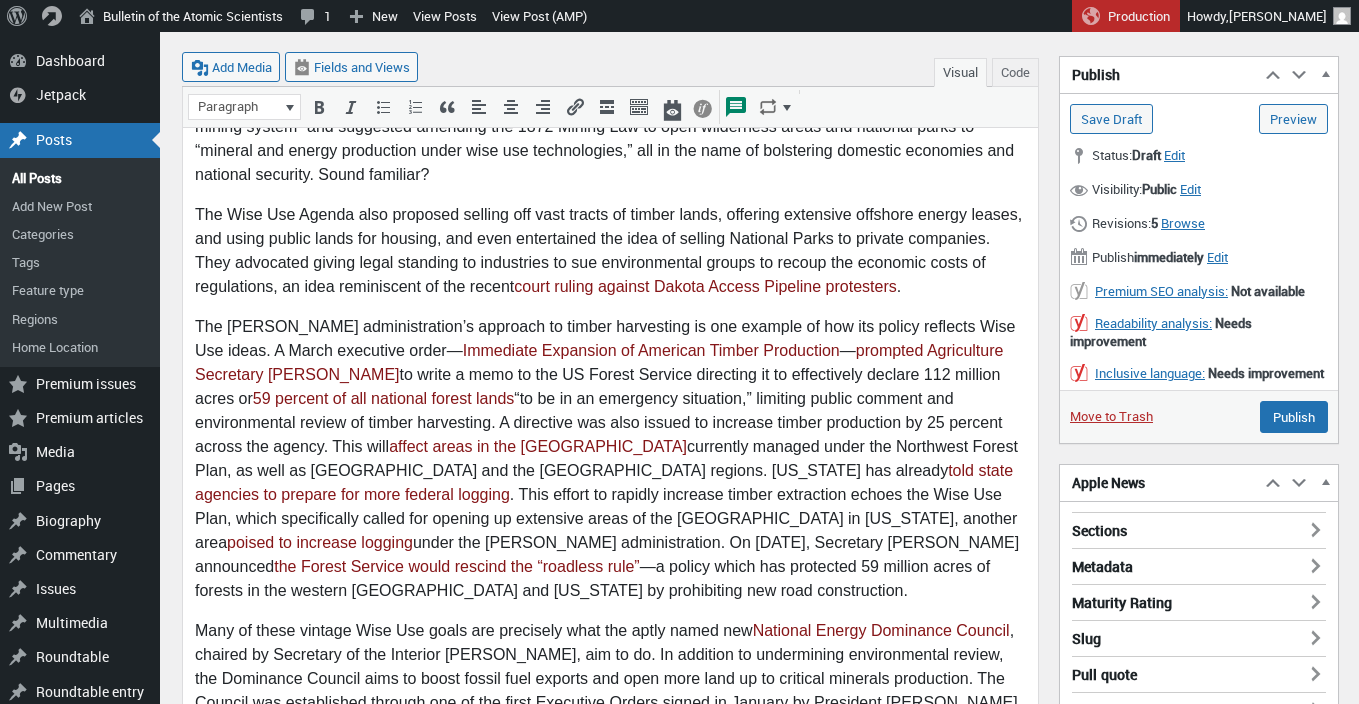 scroll, scrollTop: 1315, scrollLeft: 0, axis: vertical 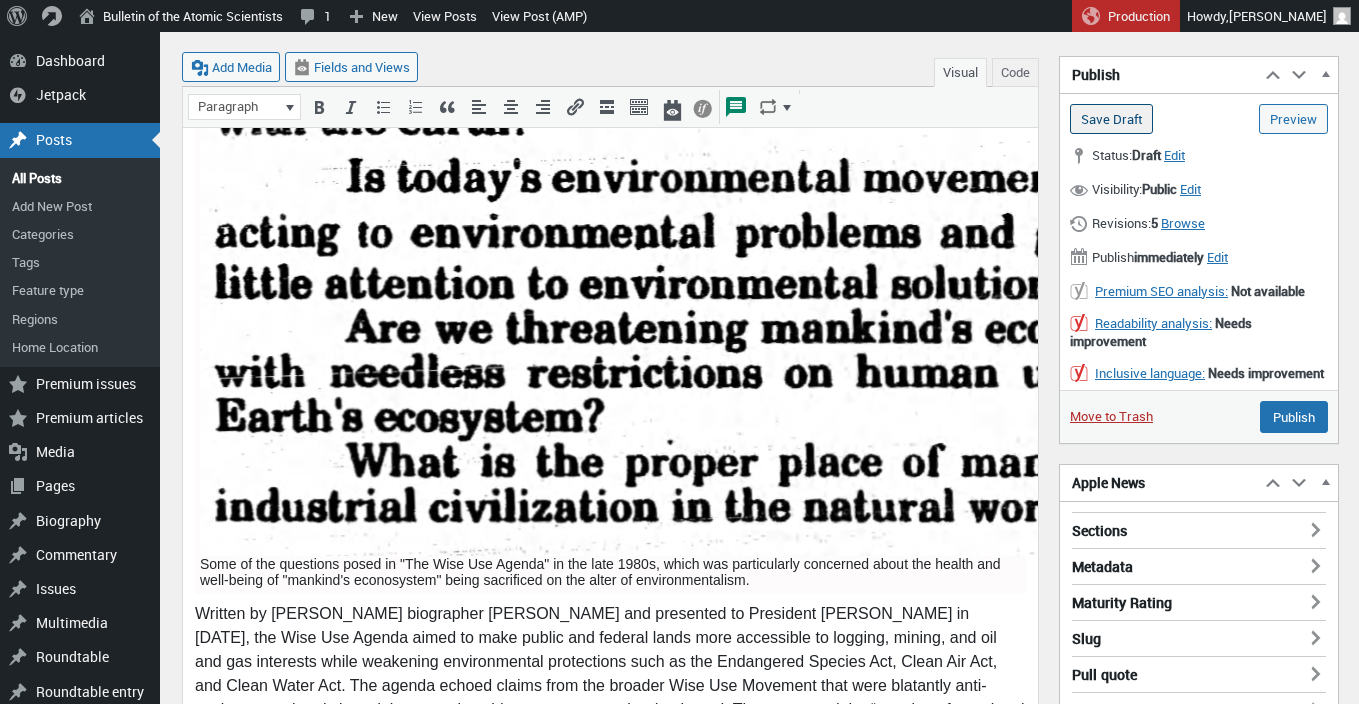 type on "A new generation of sagebrush rebels led by President [PERSON_NAME] are slashing environmental oversight, privatizing federal lands, and selling off natural resources." 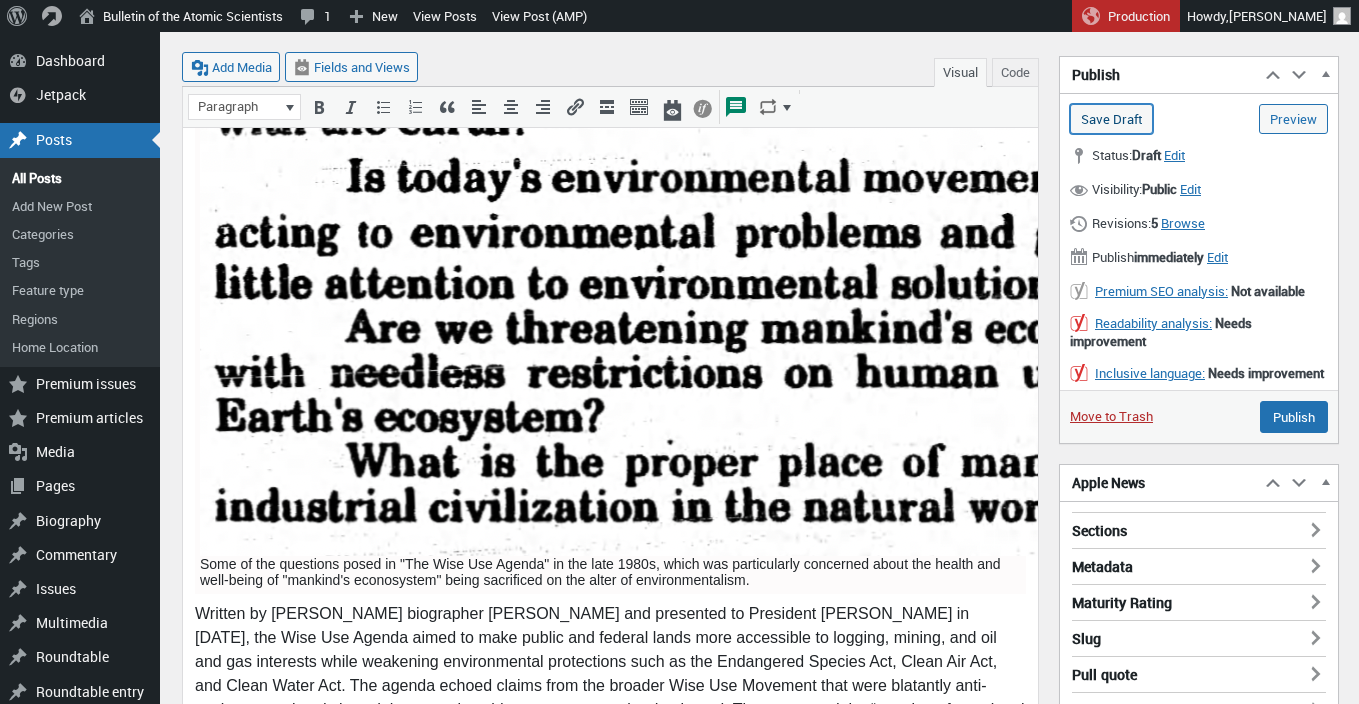 click on "Save Draft" at bounding box center (1111, 119) 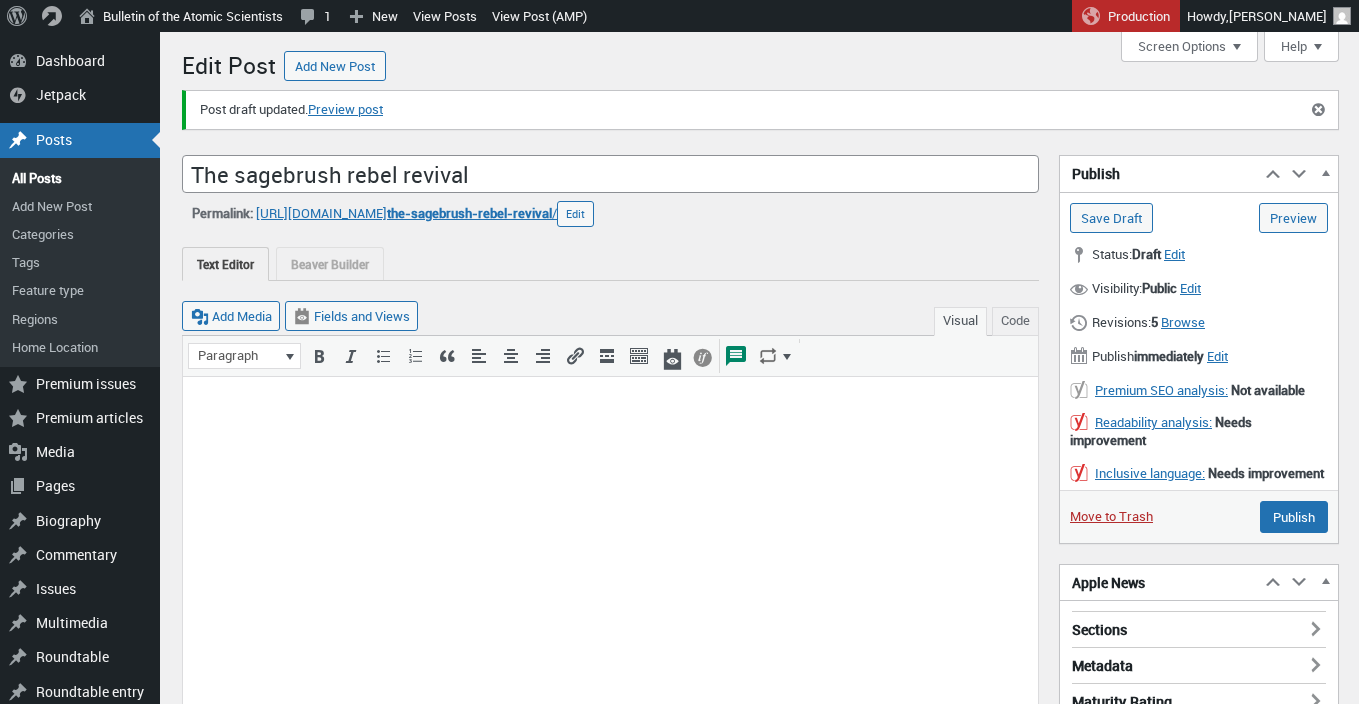 scroll, scrollTop: 0, scrollLeft: 0, axis: both 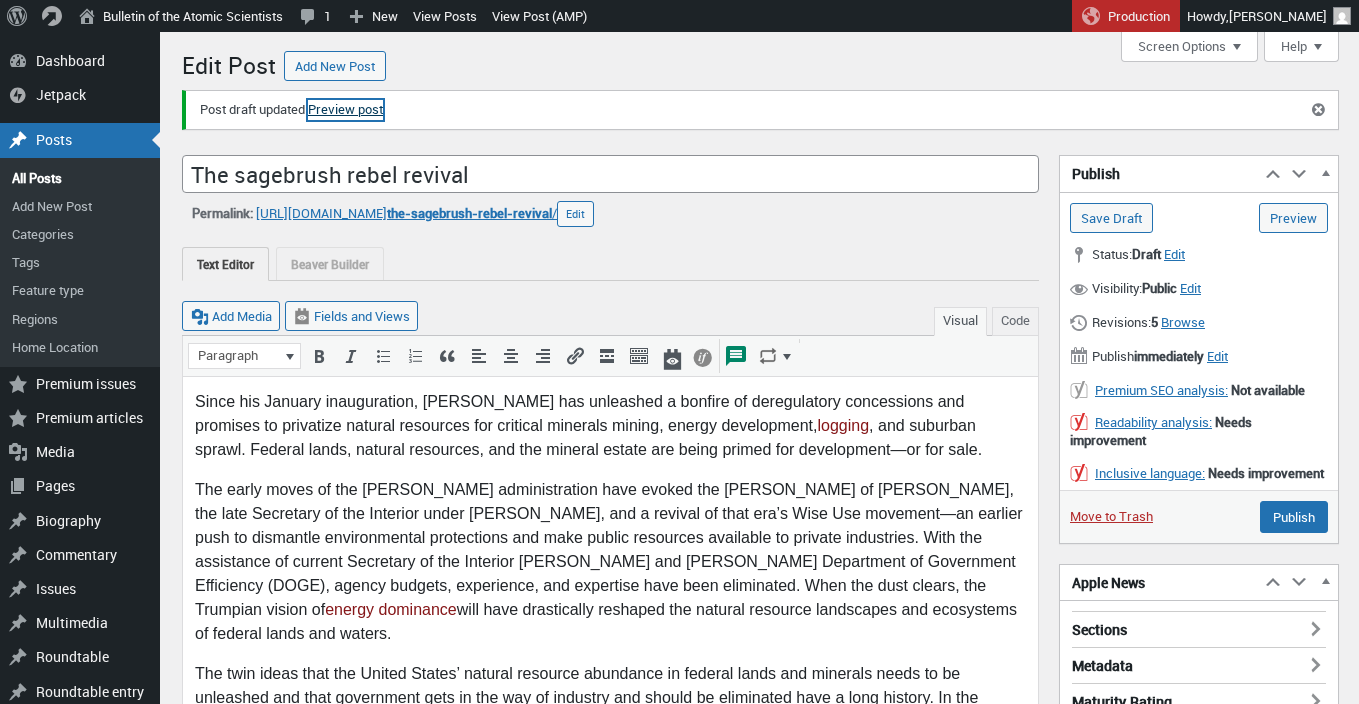 click on "Preview post" at bounding box center [345, 110] 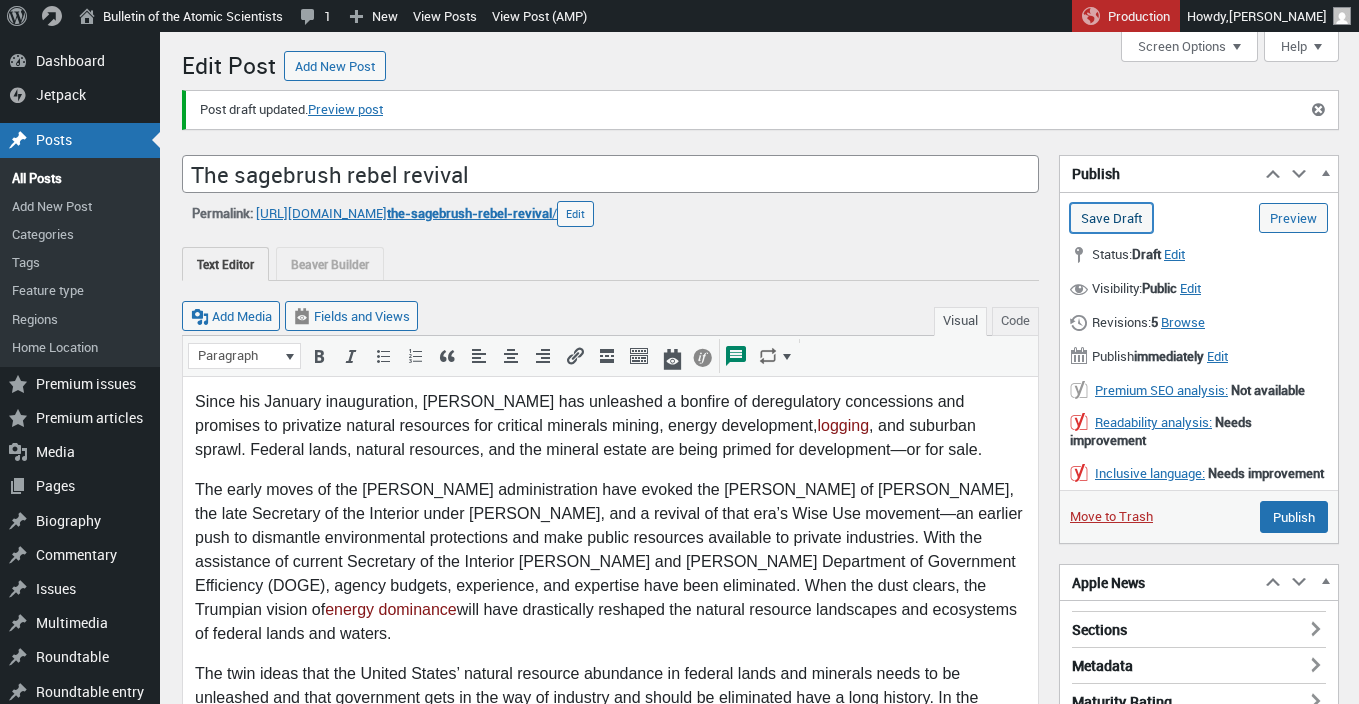 click on "Save Draft" at bounding box center [1111, 218] 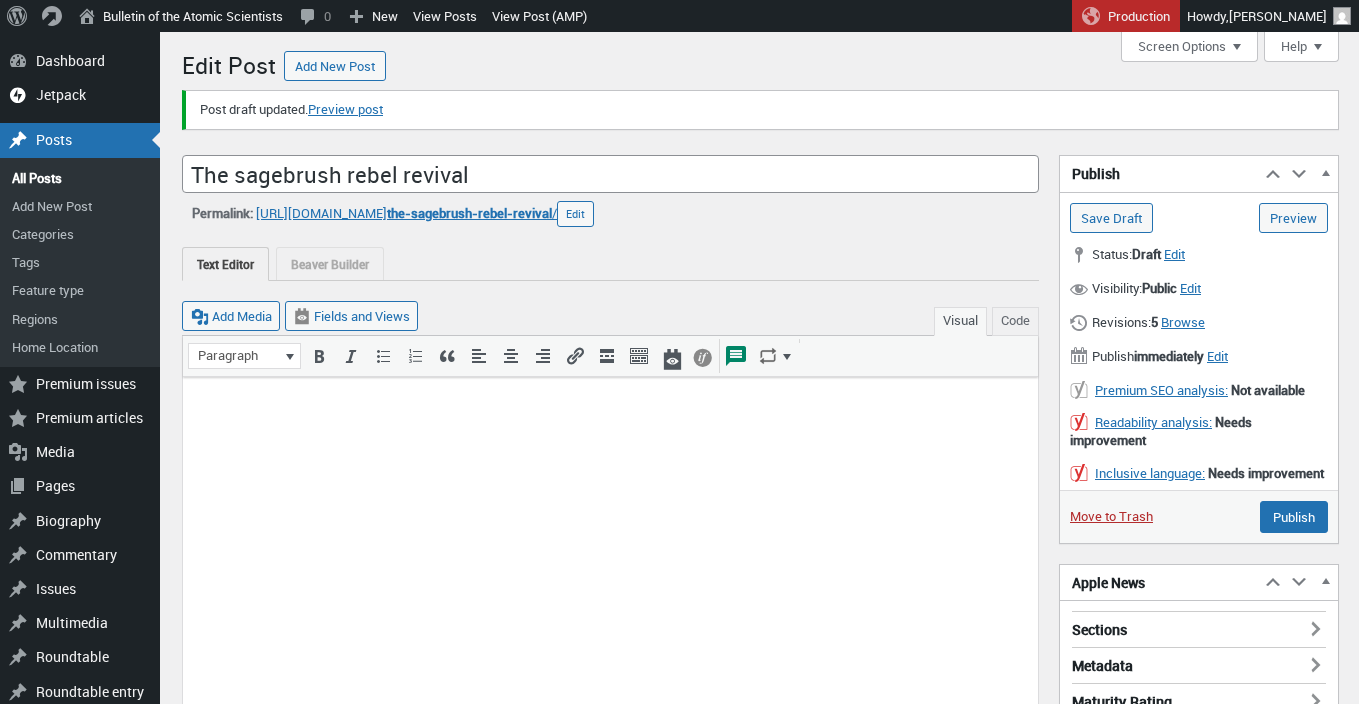 scroll, scrollTop: 0, scrollLeft: 0, axis: both 